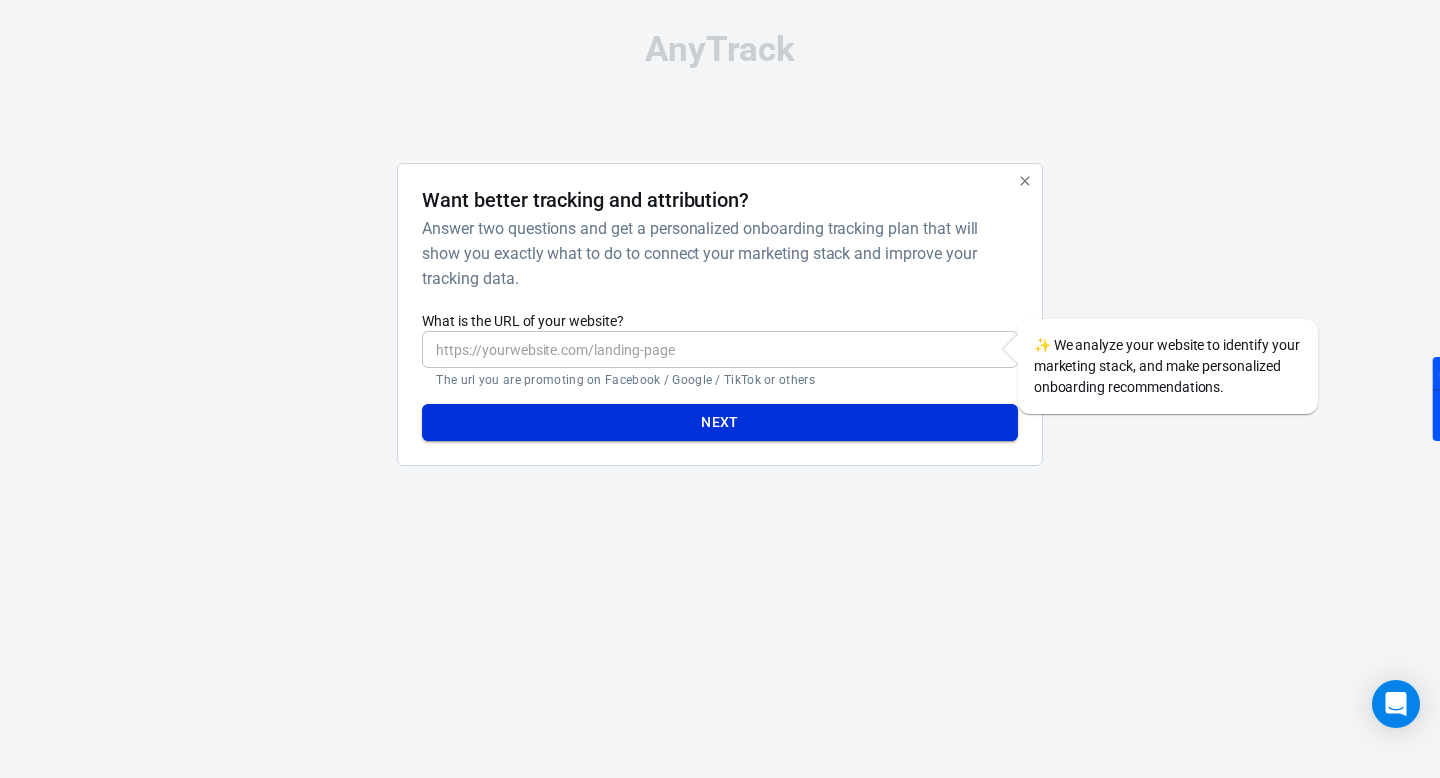 scroll, scrollTop: 0, scrollLeft: 0, axis: both 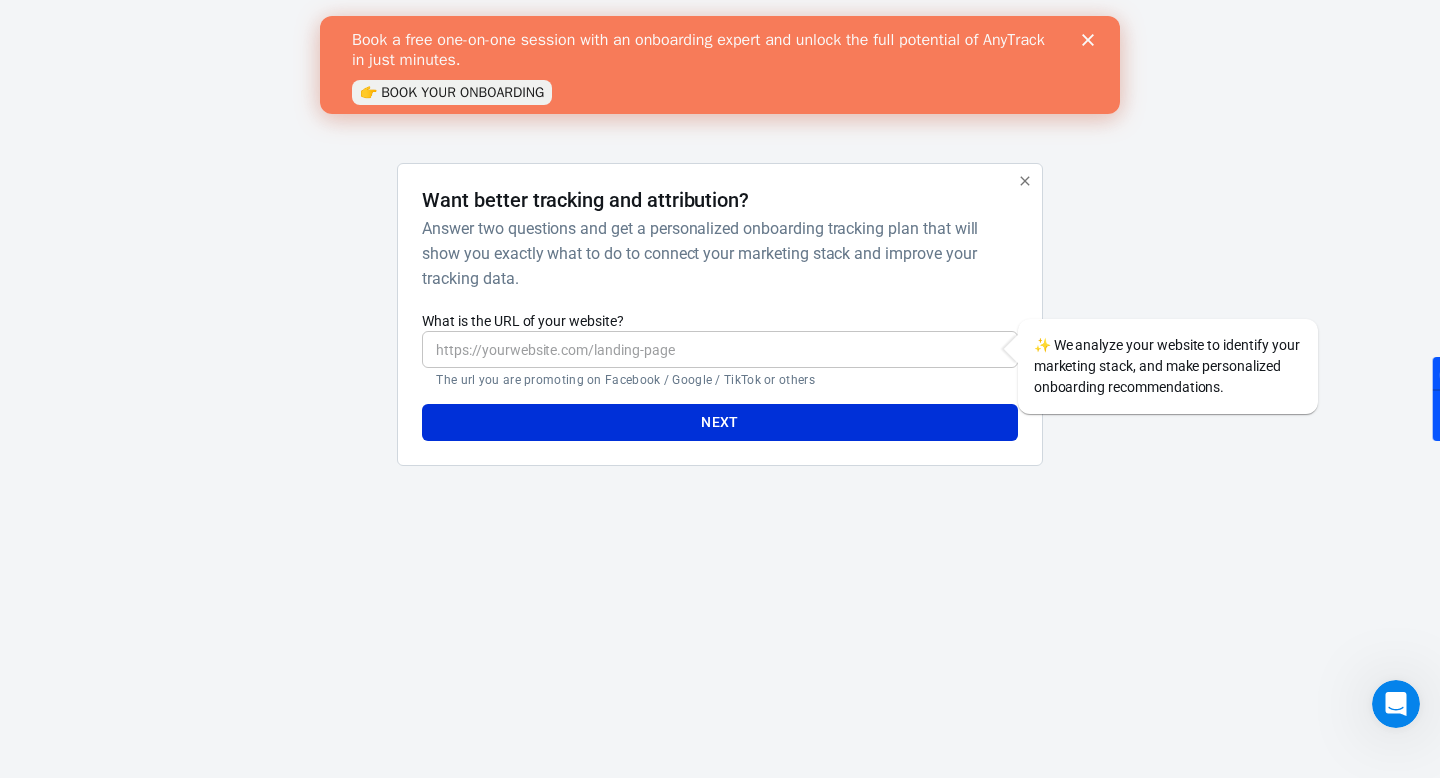 click on "What is the URL of your website?" at bounding box center [719, 349] 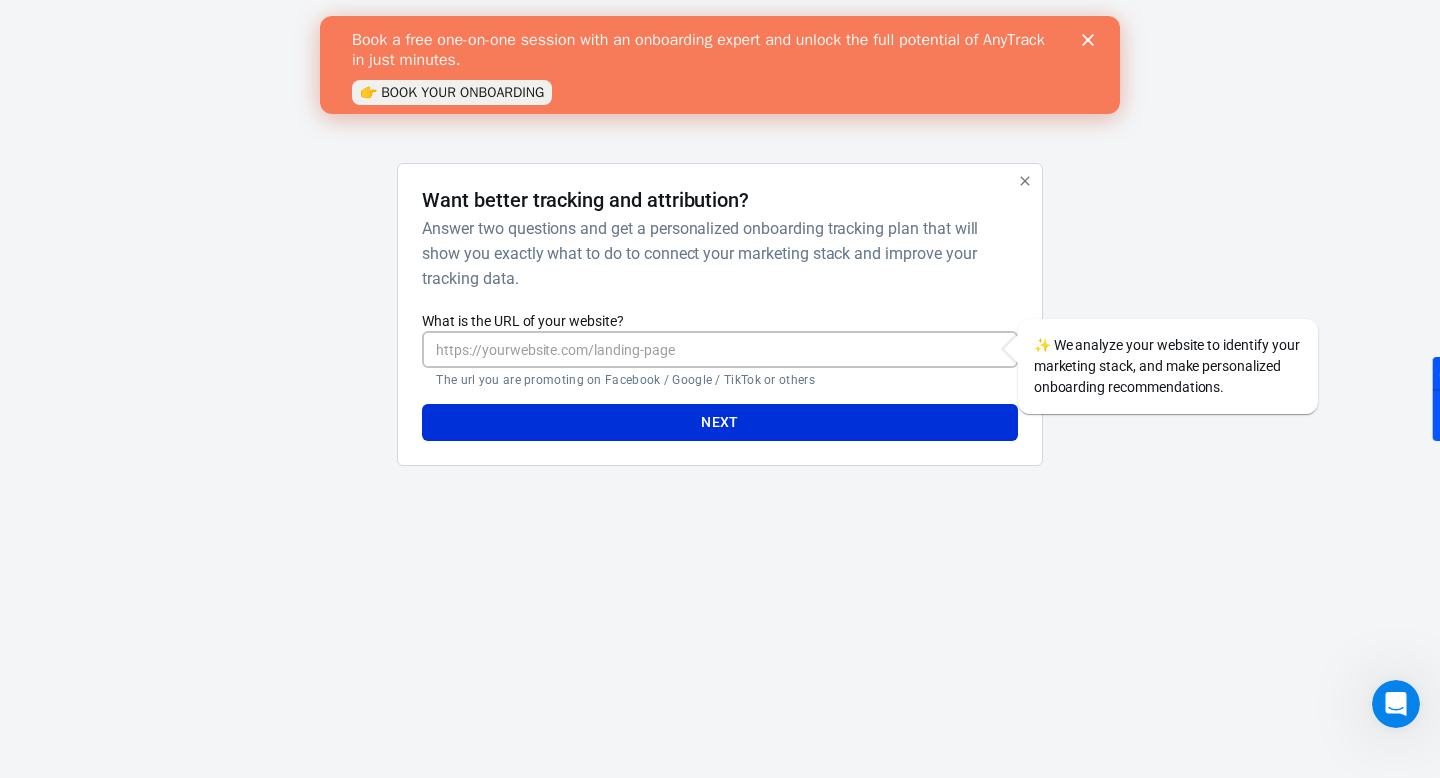 paste on "AnyTrack" 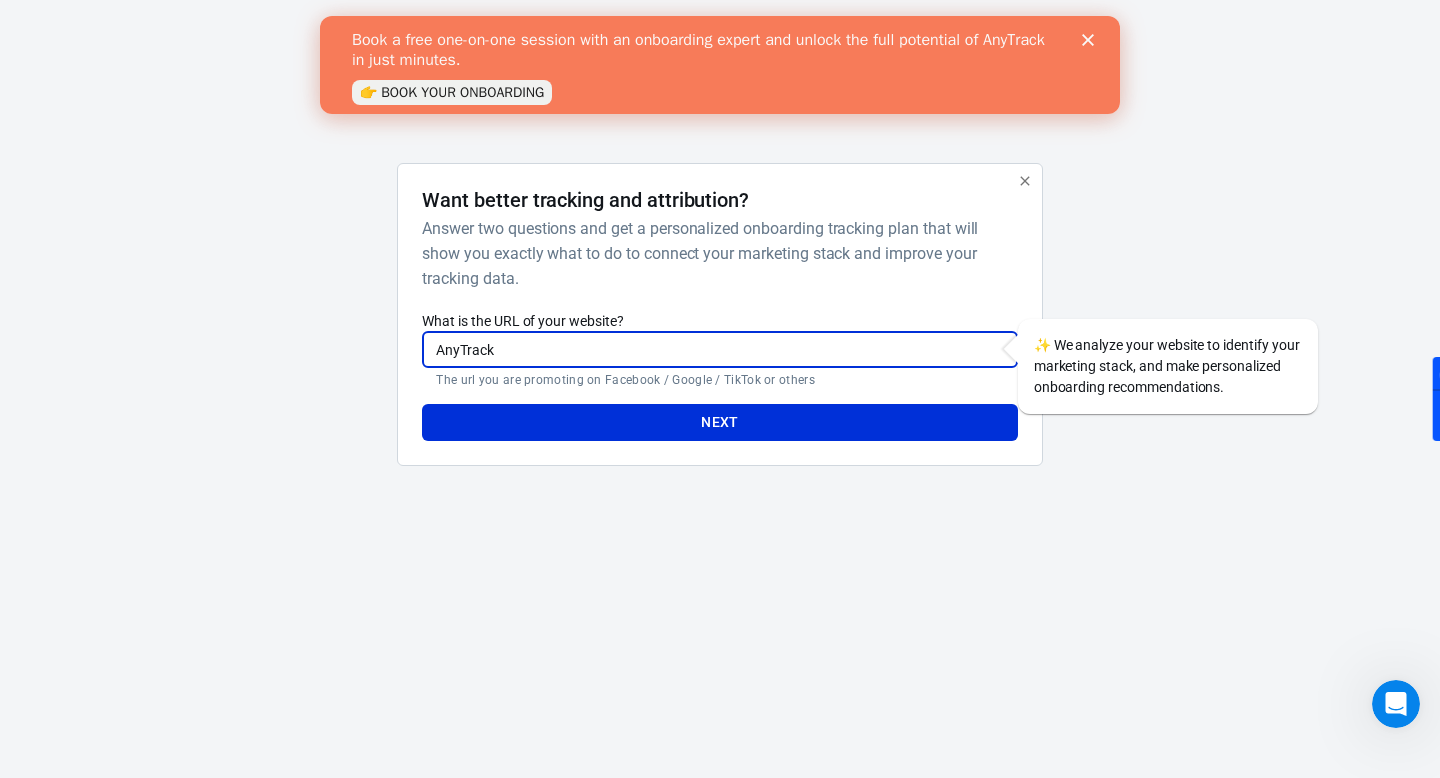 drag, startPoint x: 635, startPoint y: 354, endPoint x: 333, endPoint y: 342, distance: 302.2383 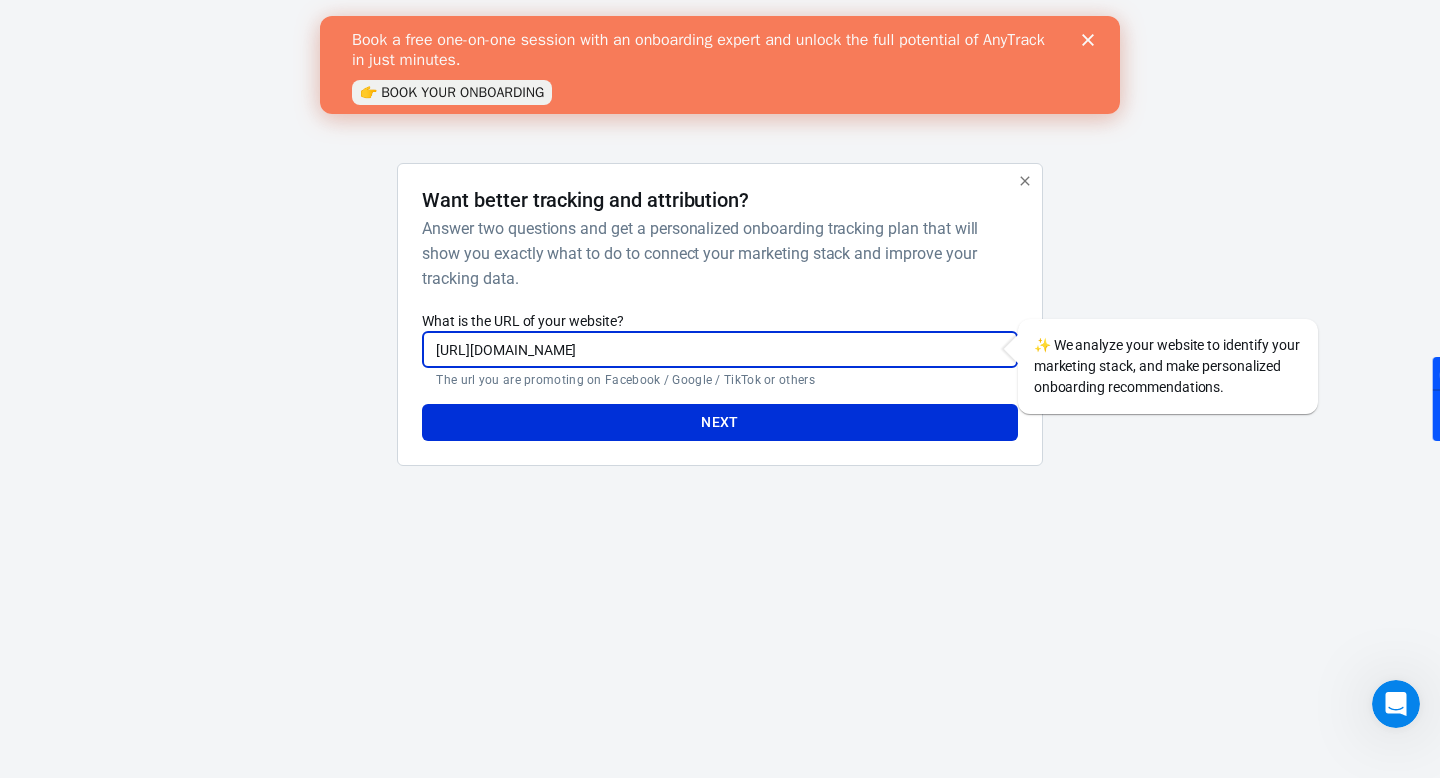 type on "[URL][DOMAIN_NAME]" 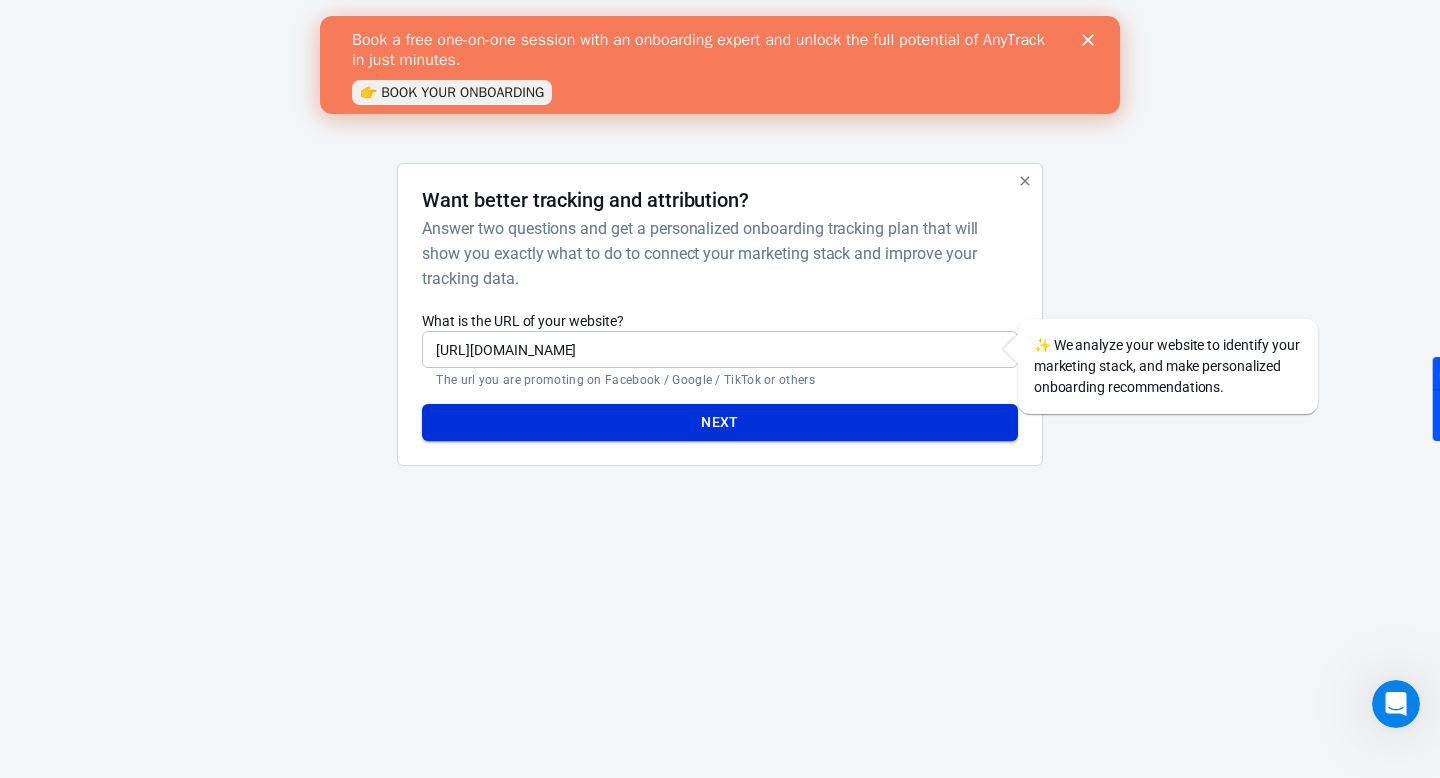 click on "Next" at bounding box center (719, 422) 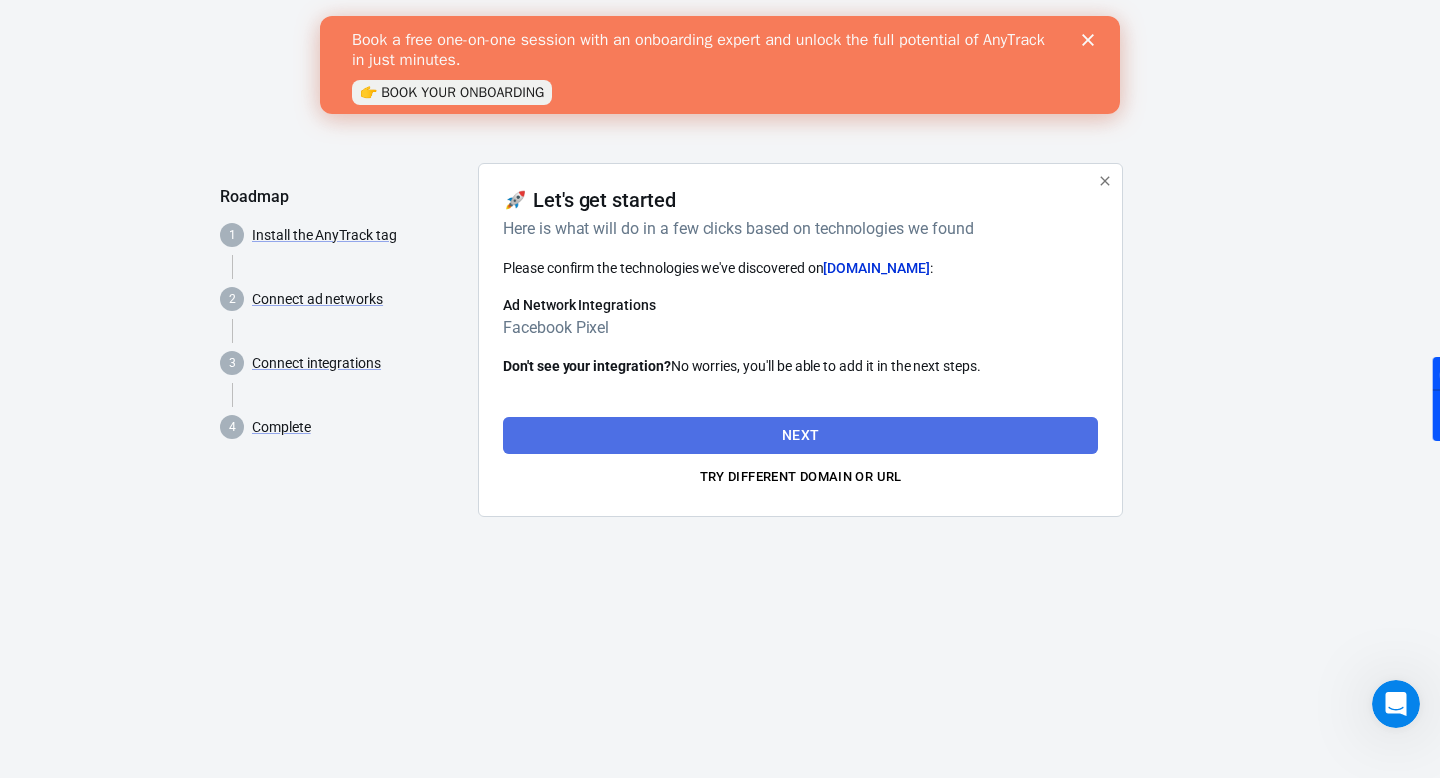 click on "Next" at bounding box center [800, 435] 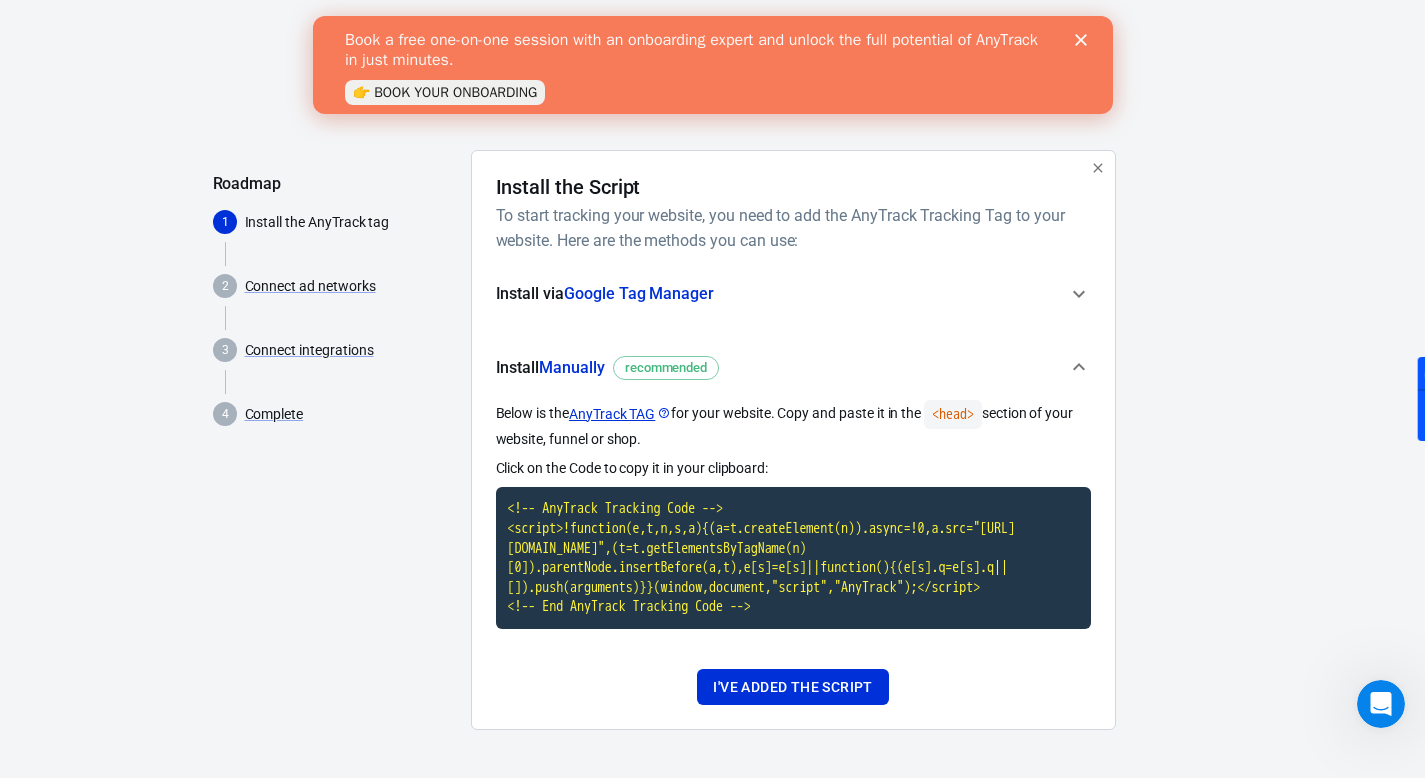 scroll, scrollTop: 0, scrollLeft: 0, axis: both 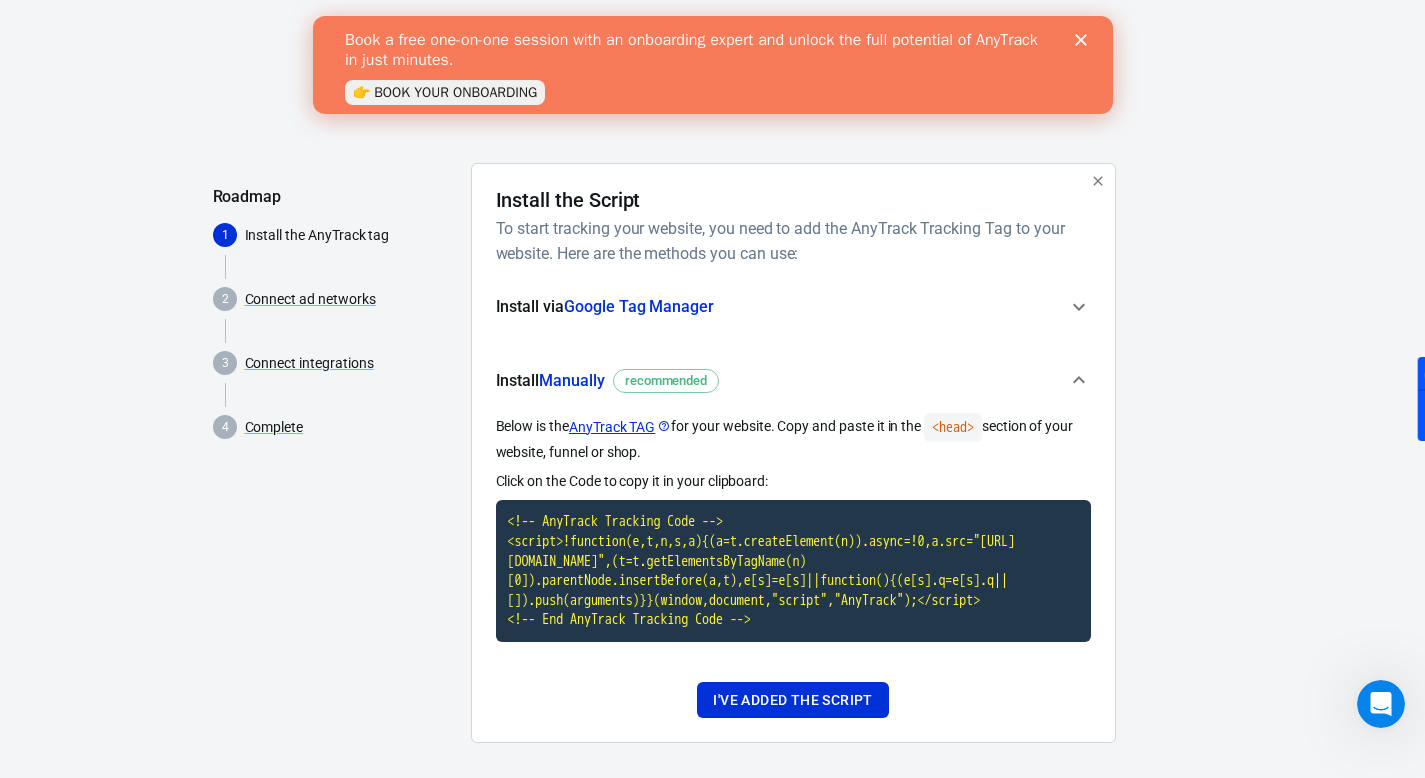 click 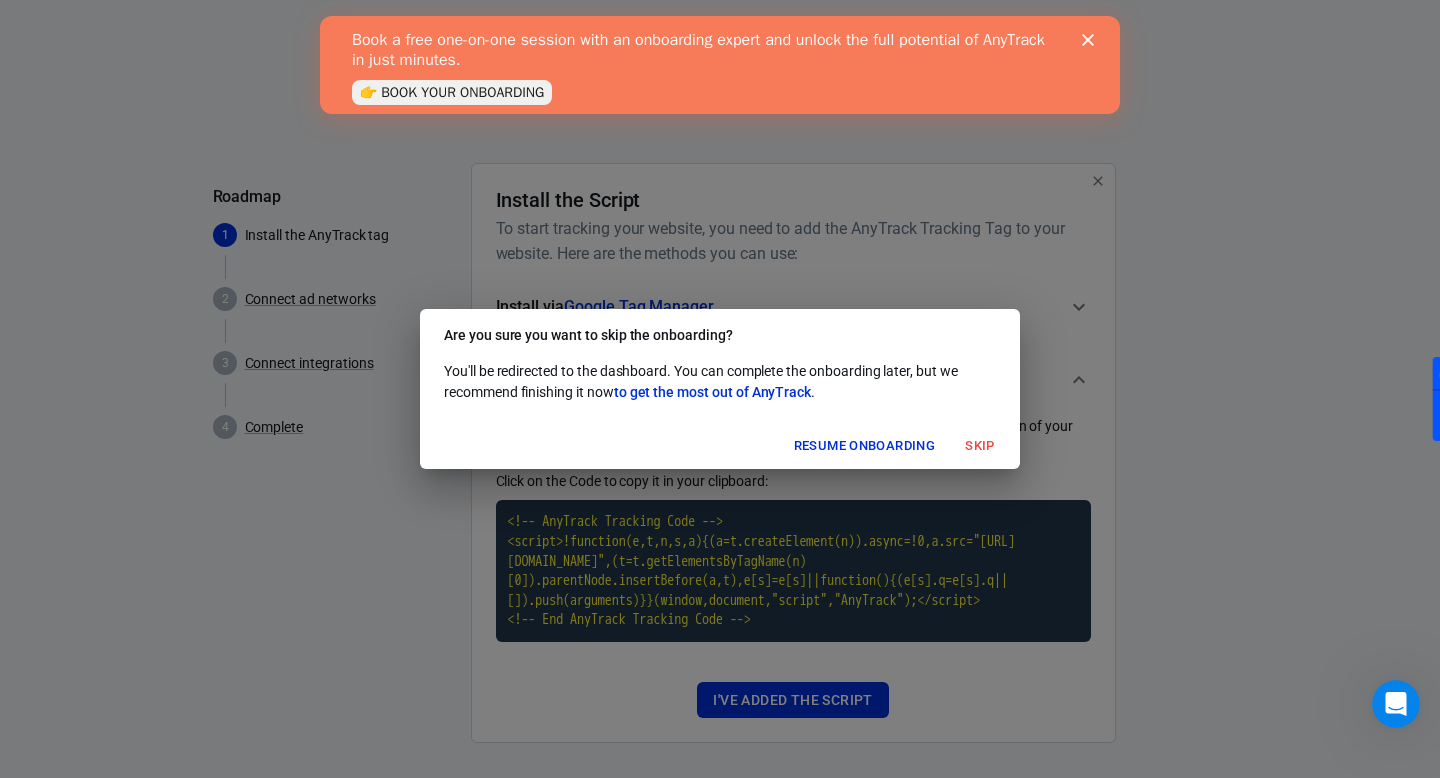 click on "Resume onboarding" at bounding box center [864, 446] 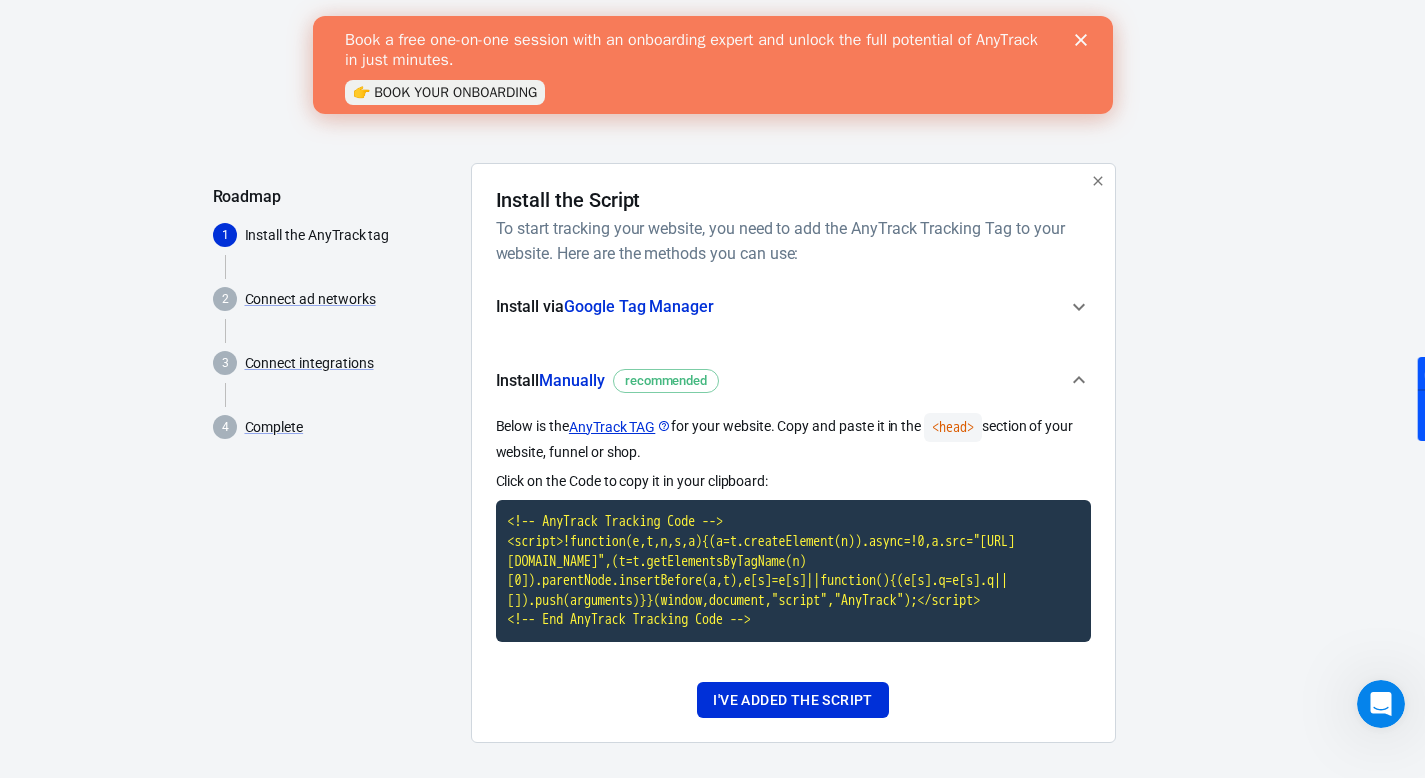 click 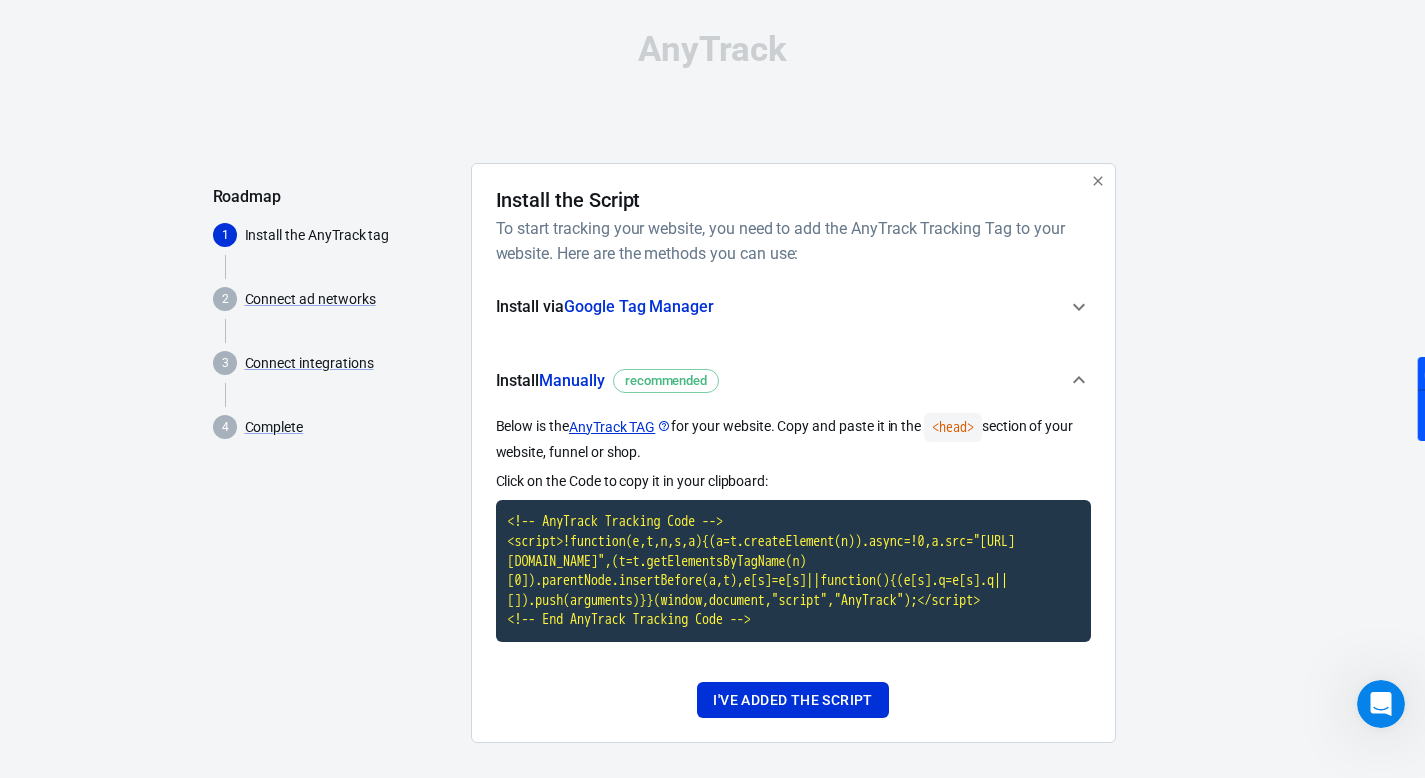 click 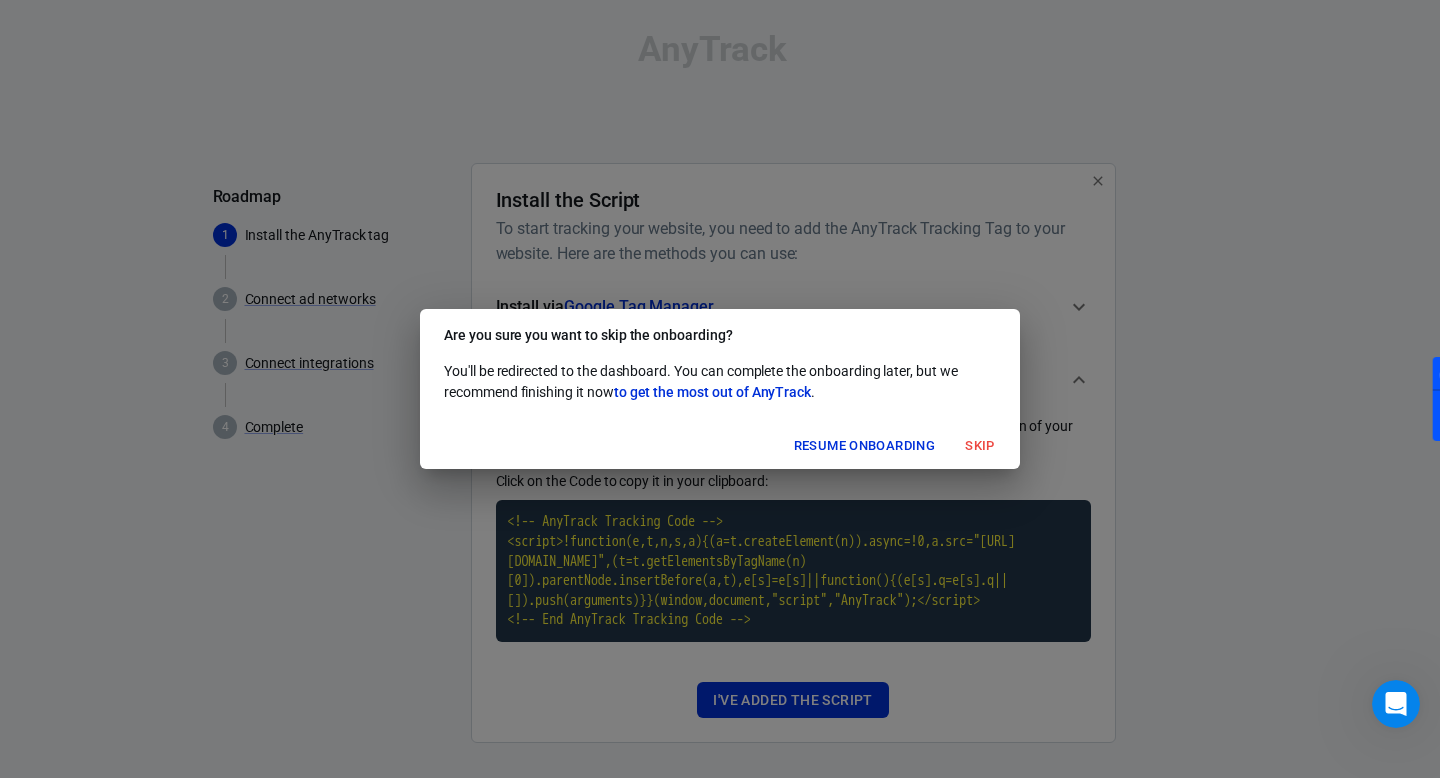 click on "Skip" at bounding box center [980, 446] 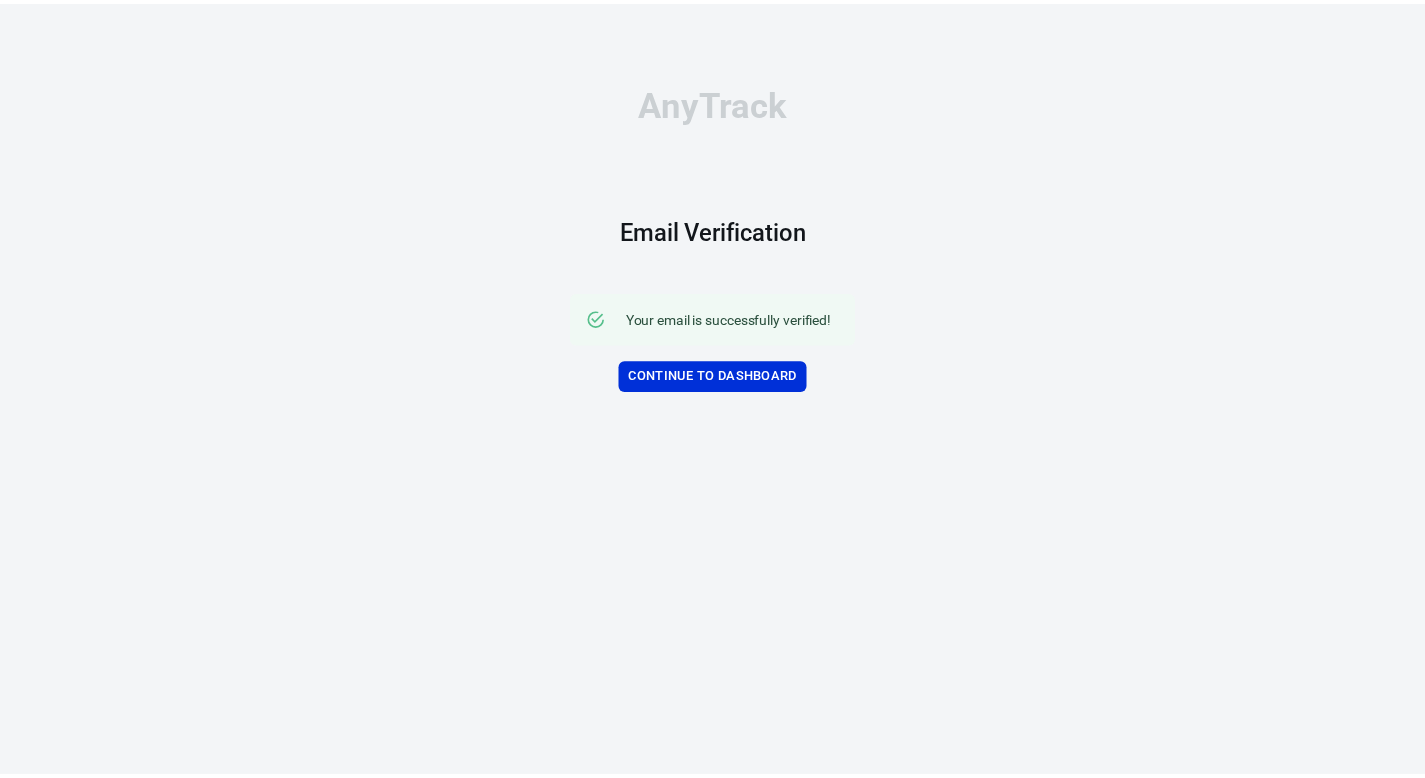 scroll, scrollTop: 0, scrollLeft: 0, axis: both 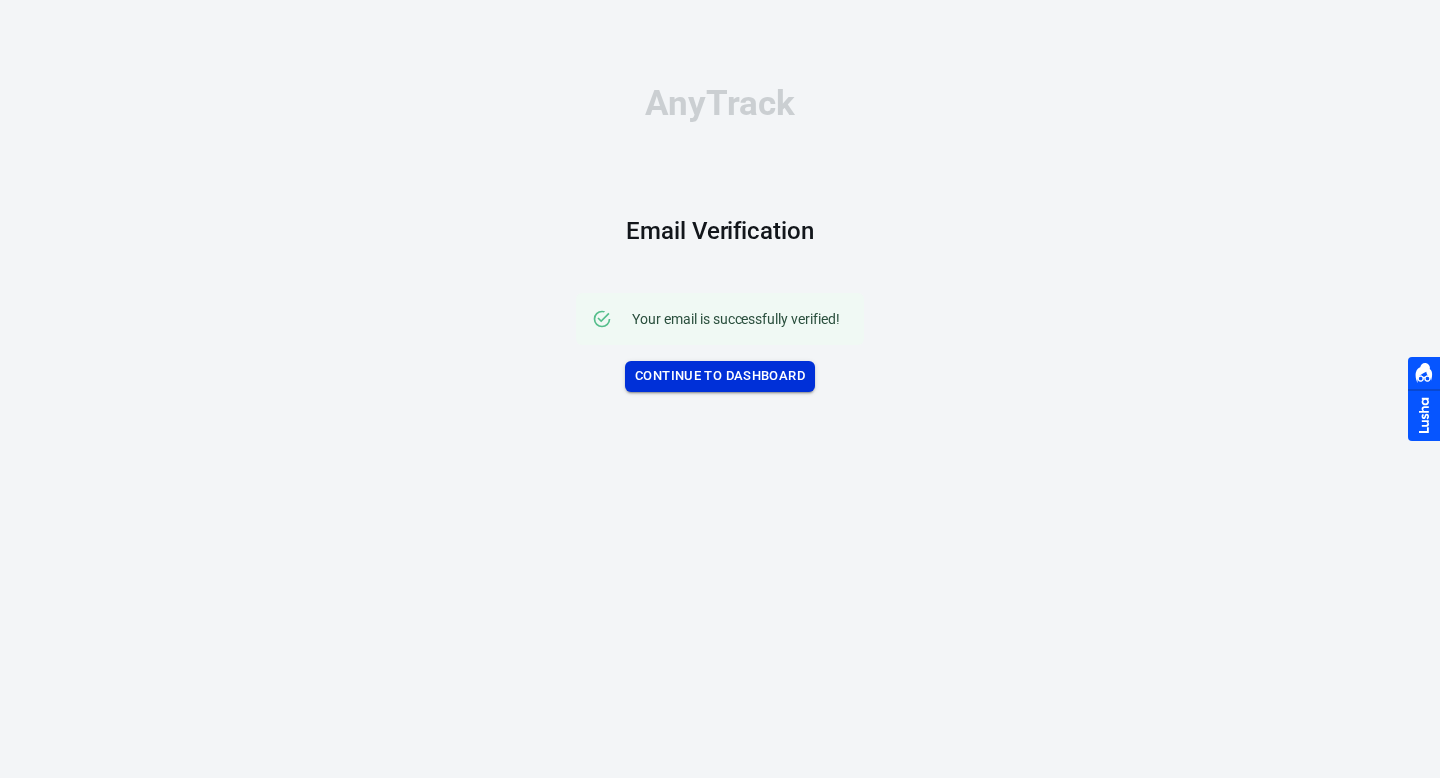 click on "Continue to Dashboard" at bounding box center [720, 376] 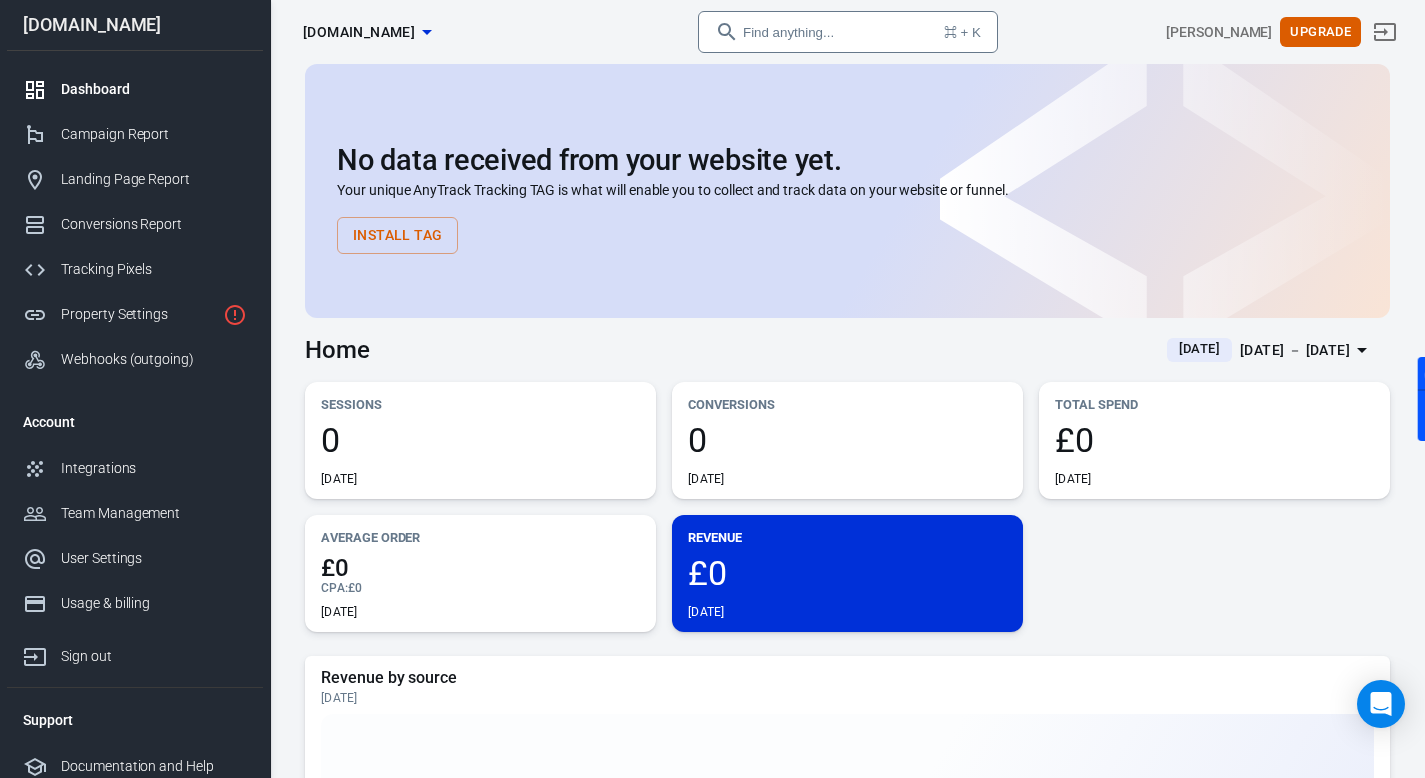scroll, scrollTop: 0, scrollLeft: 0, axis: both 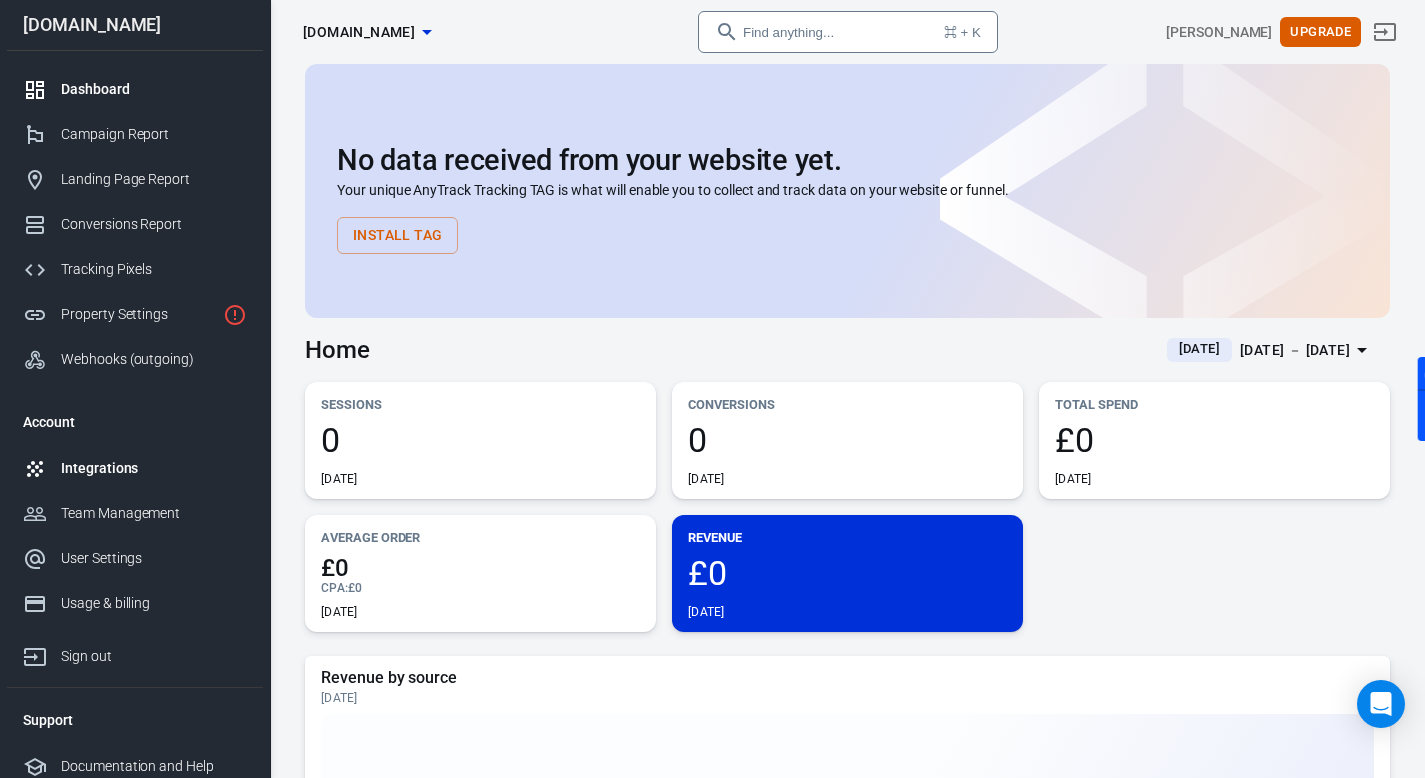 click on "Integrations" at bounding box center [154, 468] 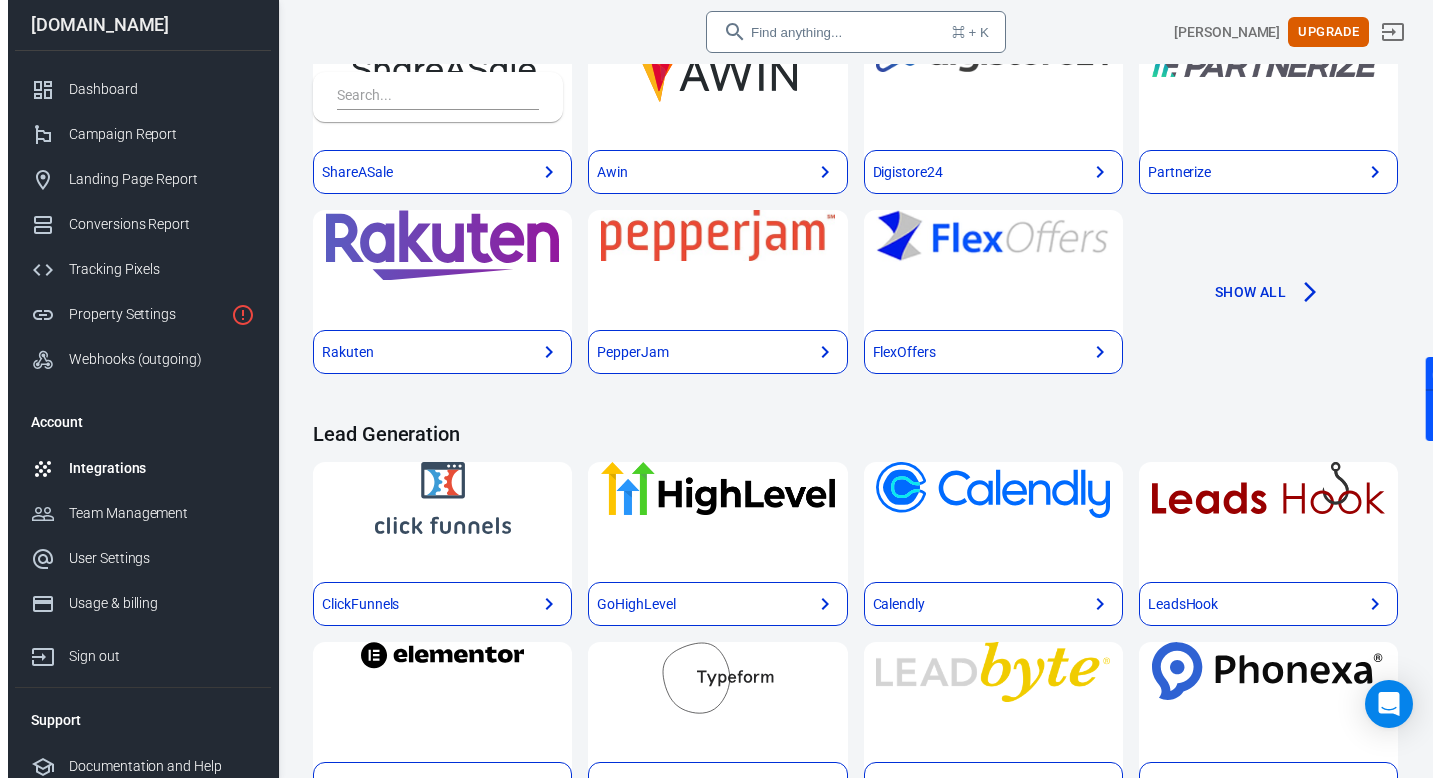 scroll, scrollTop: 0, scrollLeft: 0, axis: both 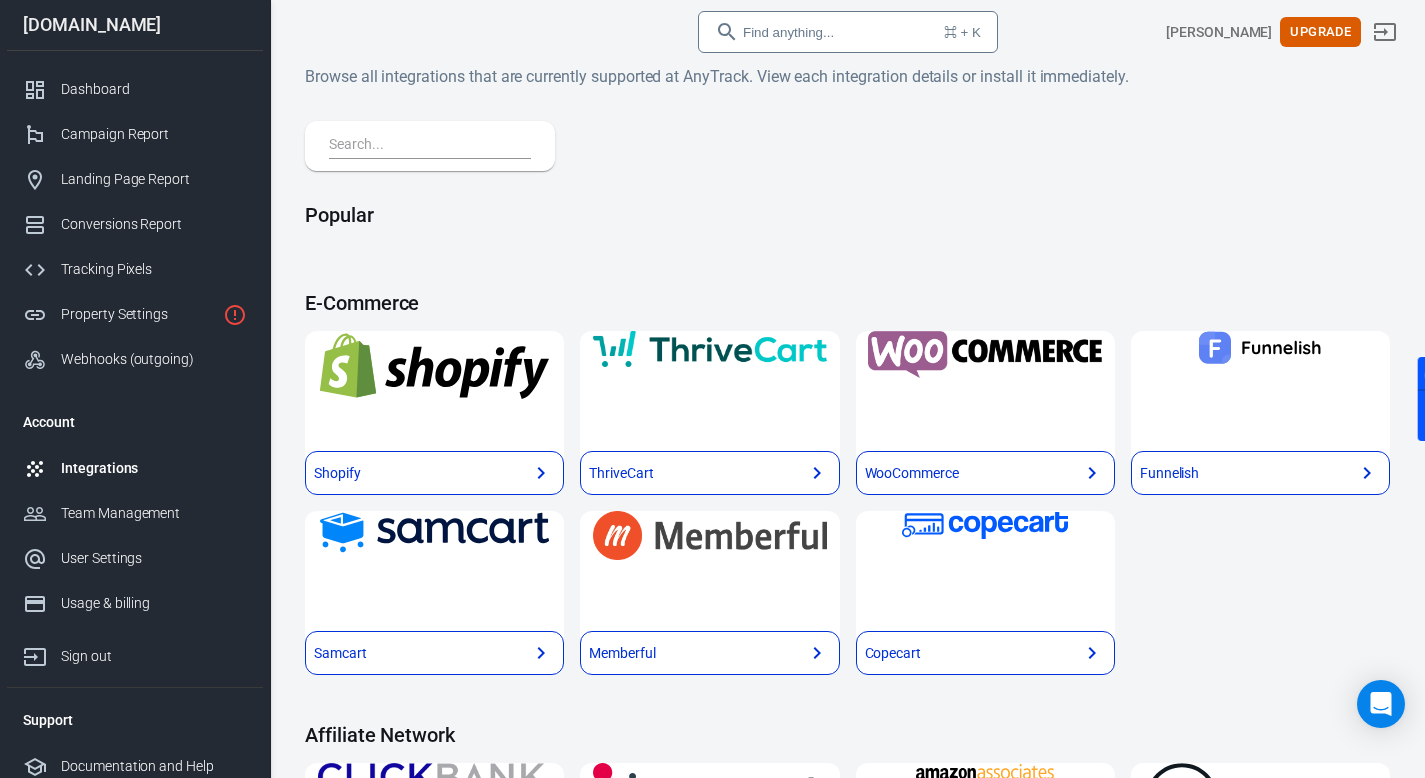click on "Find anything..." at bounding box center [774, 32] 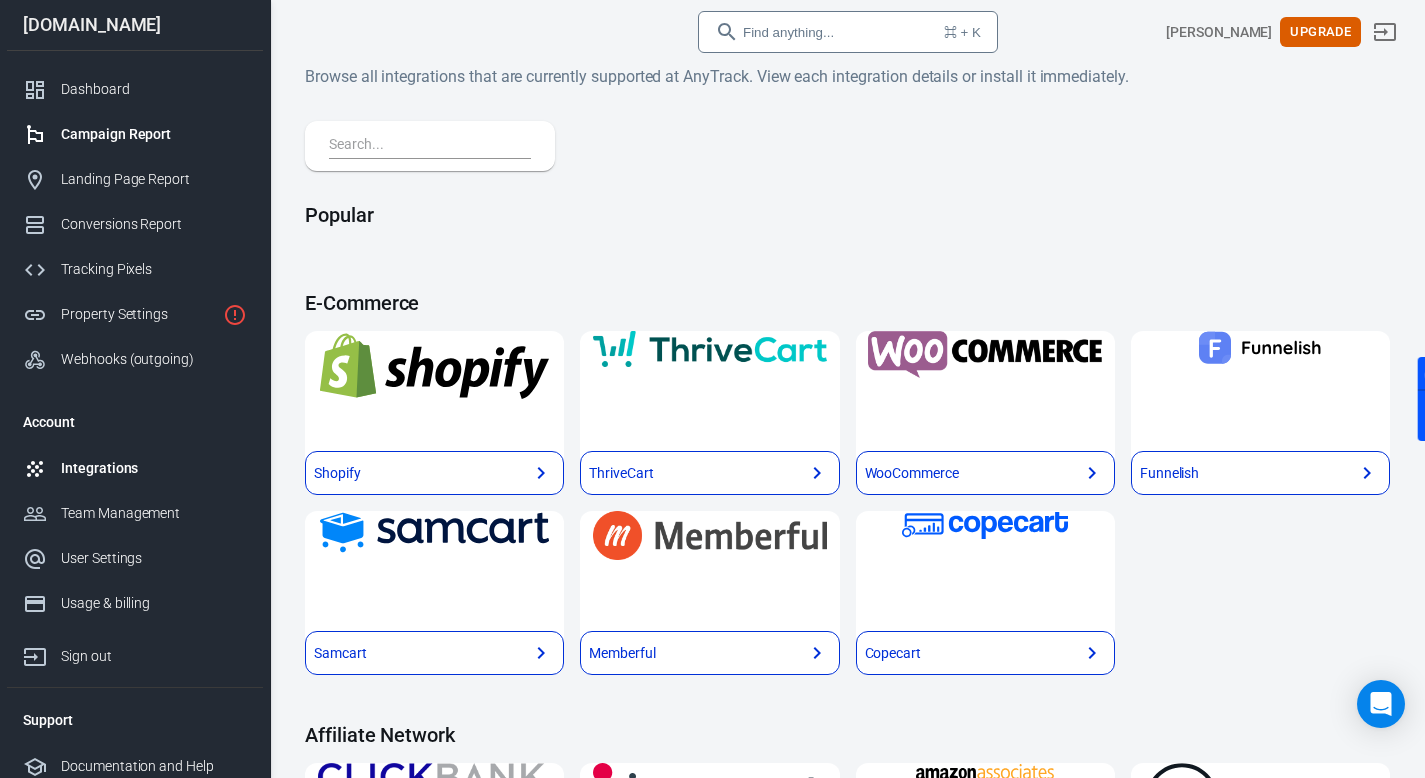 click on "Campaign Report" at bounding box center [154, 134] 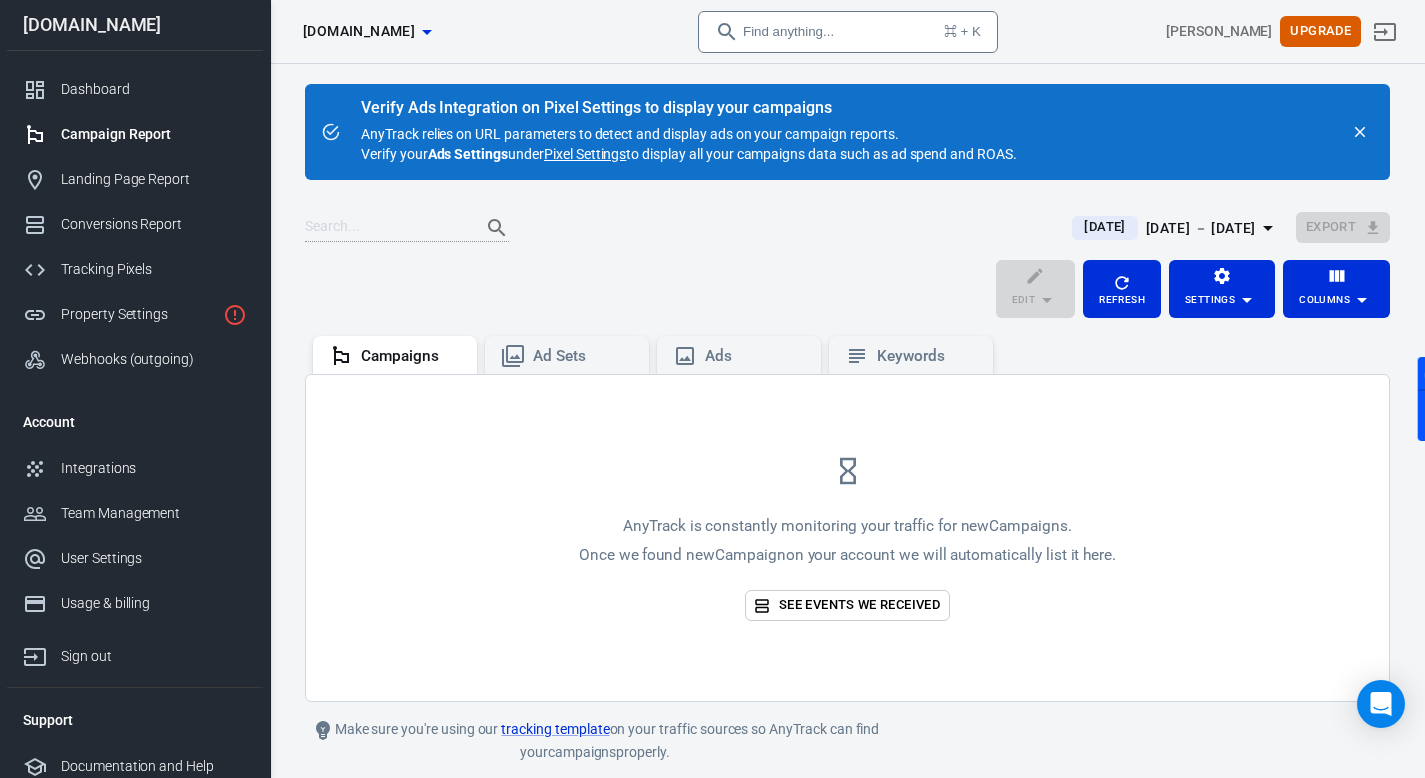 click at bounding box center (1360, 132) 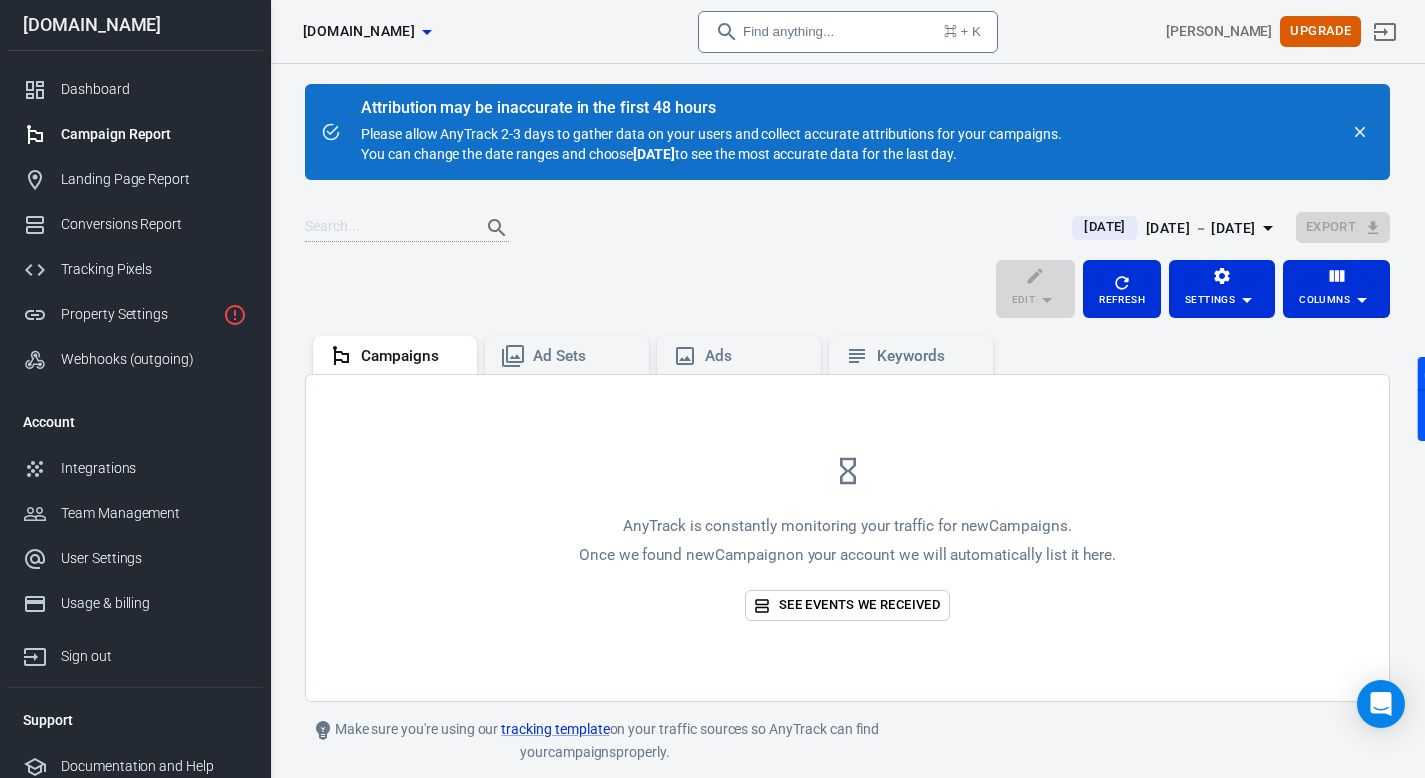 click 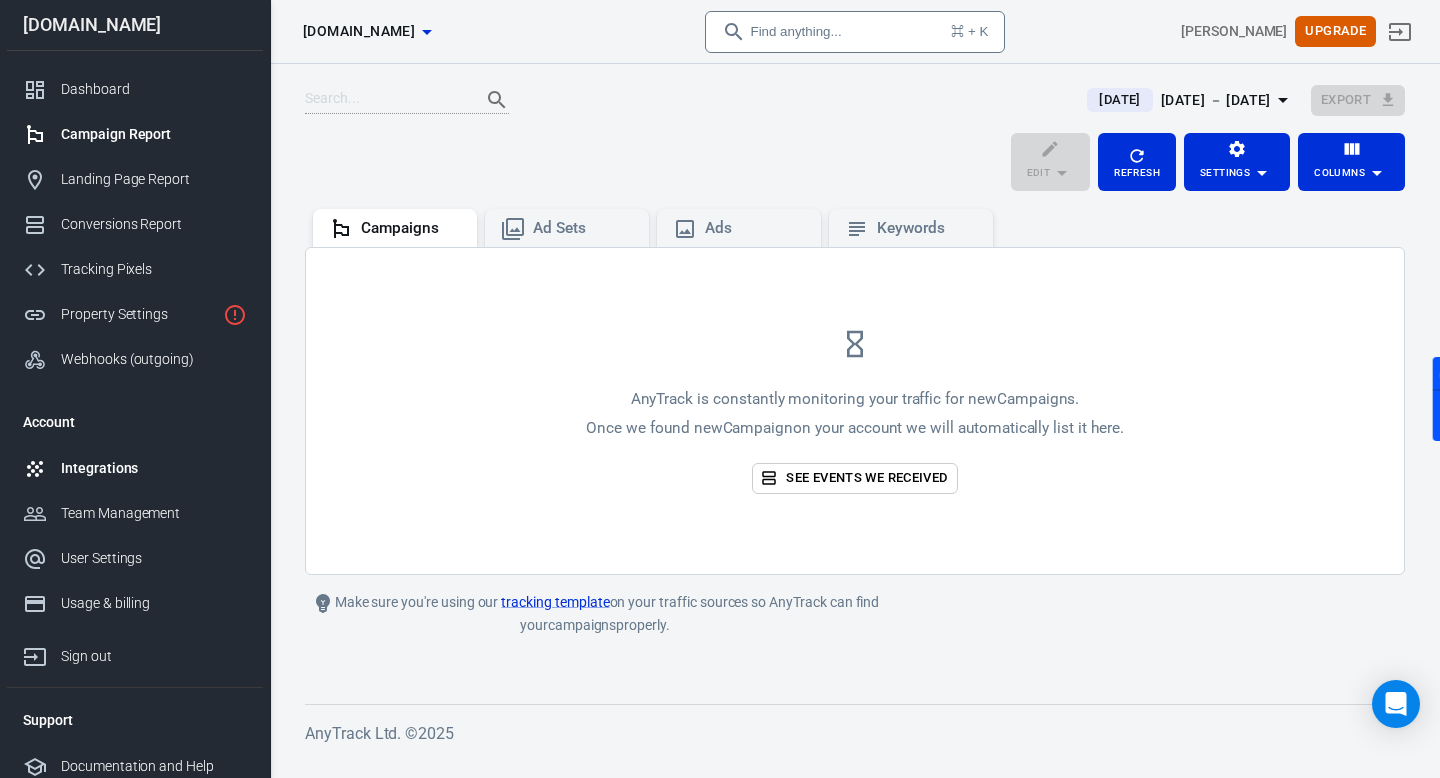 click on "Integrations" at bounding box center [154, 468] 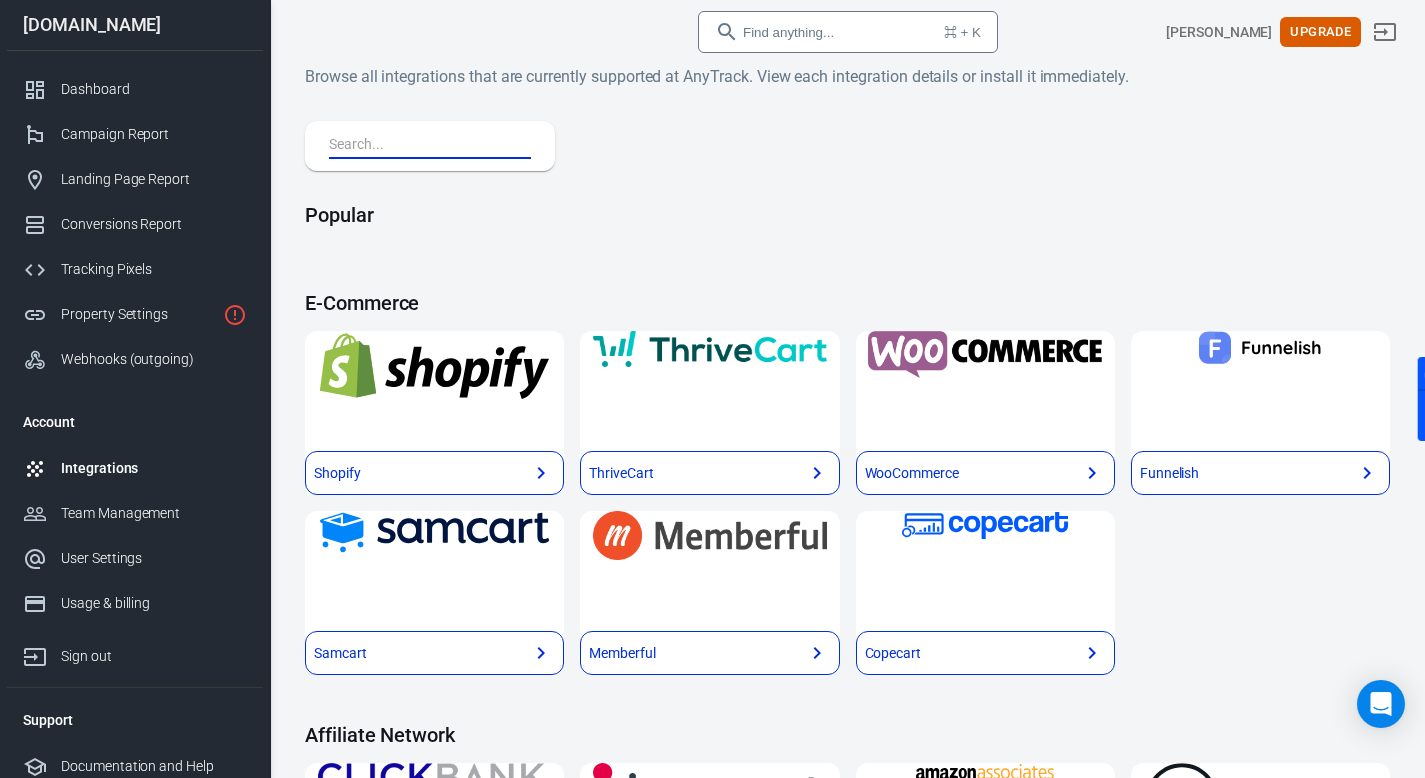 click at bounding box center (426, 146) 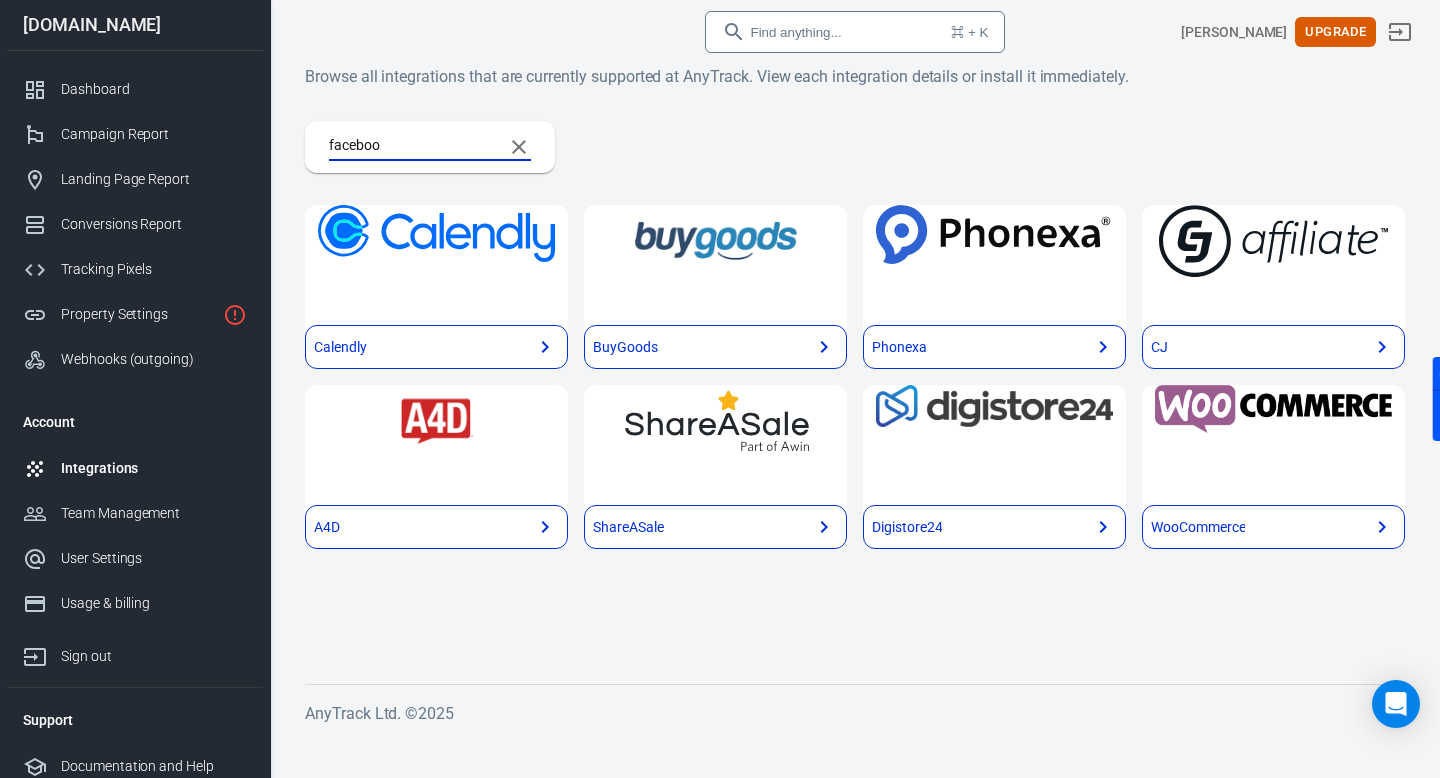 type on "facebook" 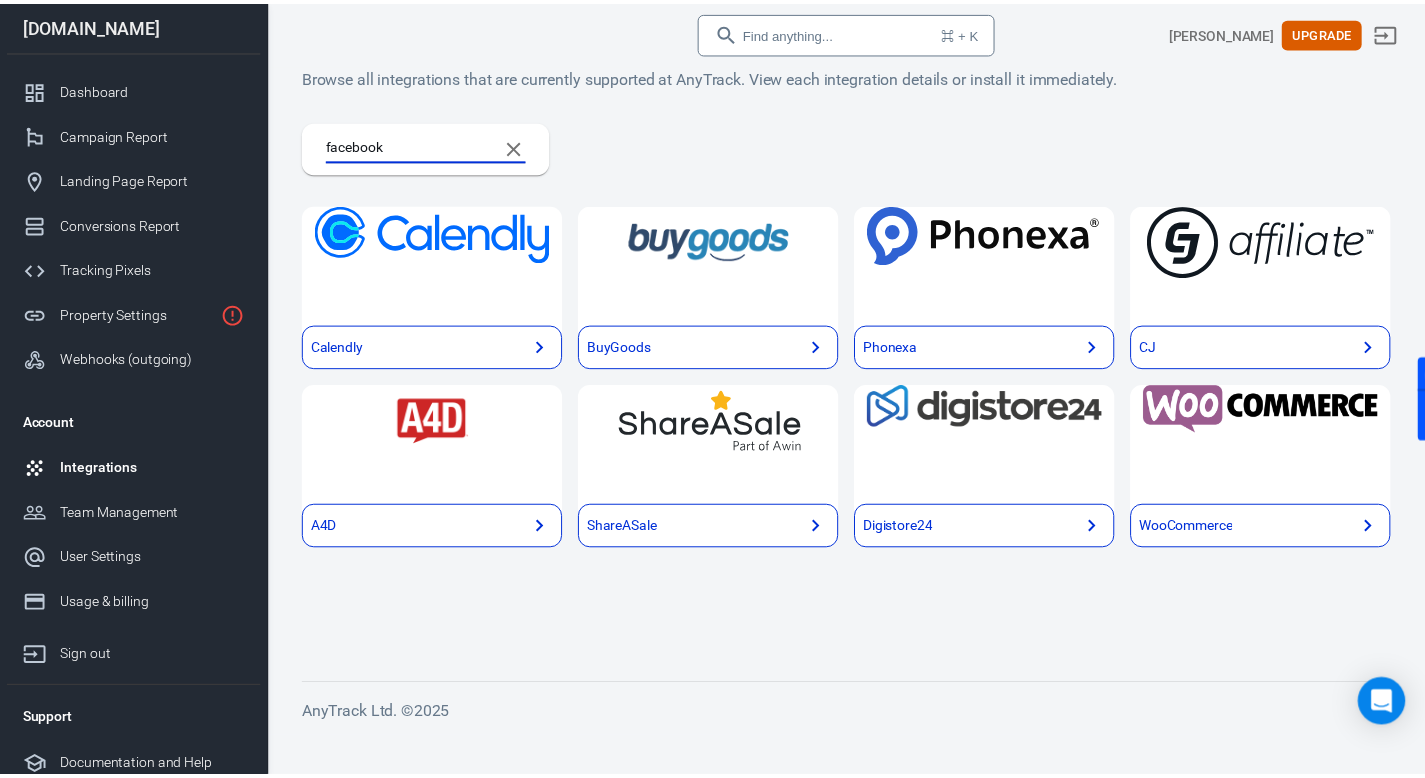 scroll, scrollTop: 11, scrollLeft: 0, axis: vertical 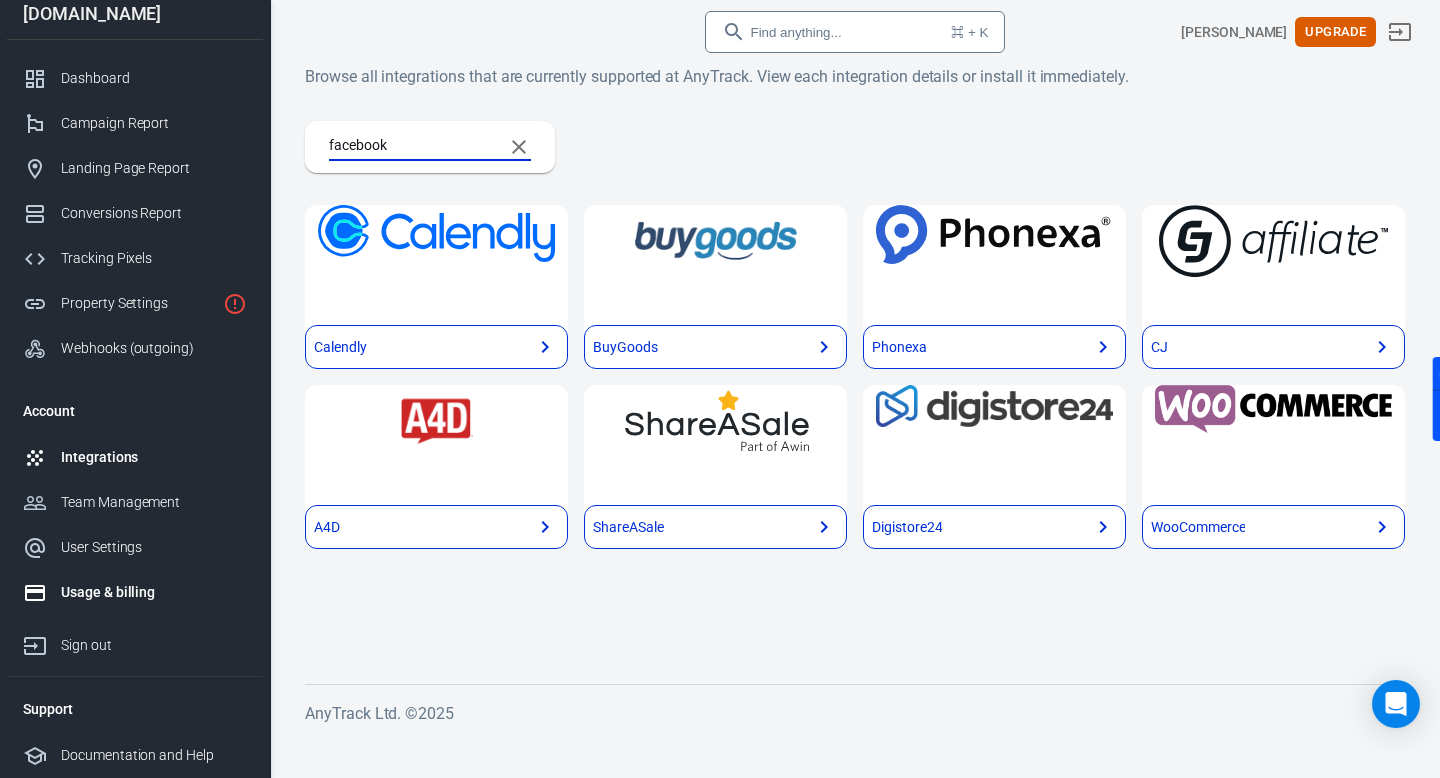 click on "Usage & billing" at bounding box center (154, 592) 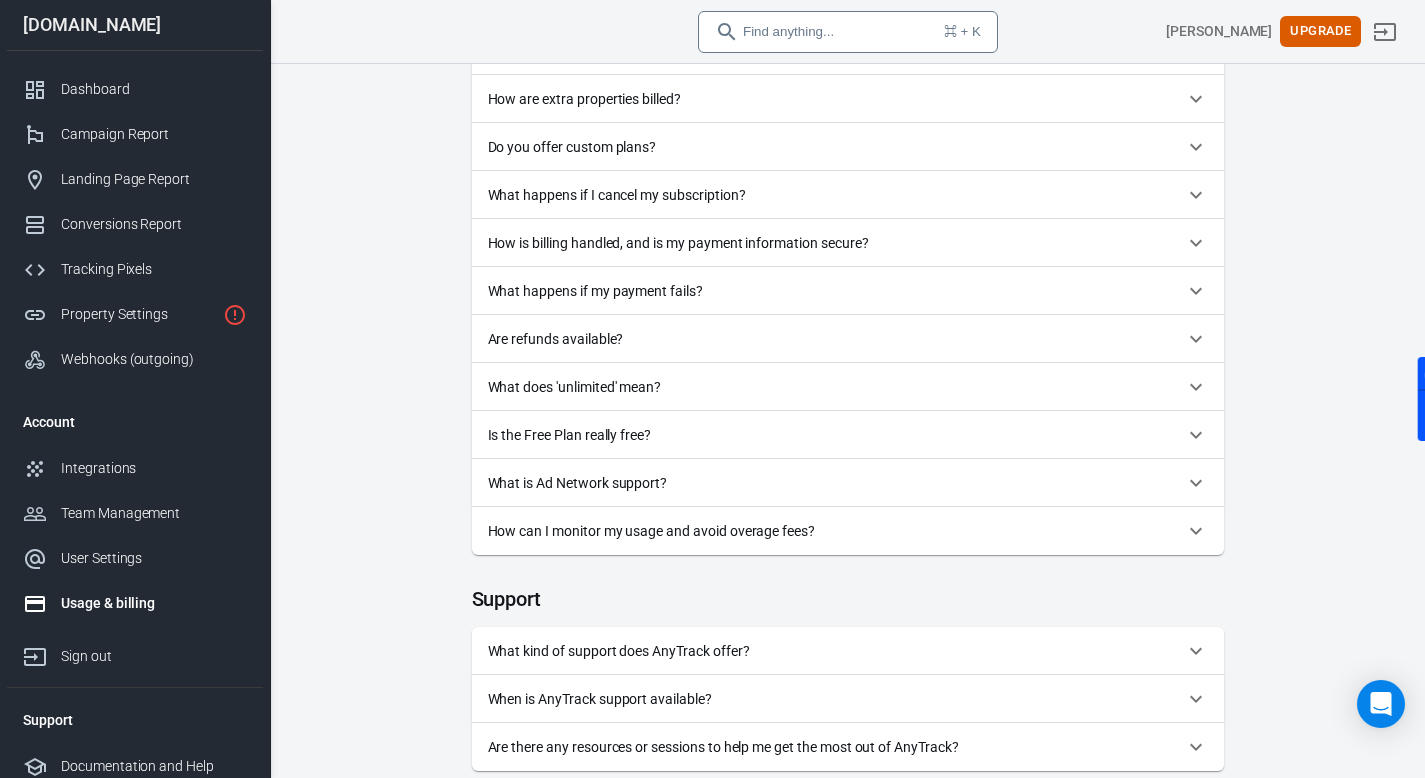 scroll, scrollTop: 1507, scrollLeft: 0, axis: vertical 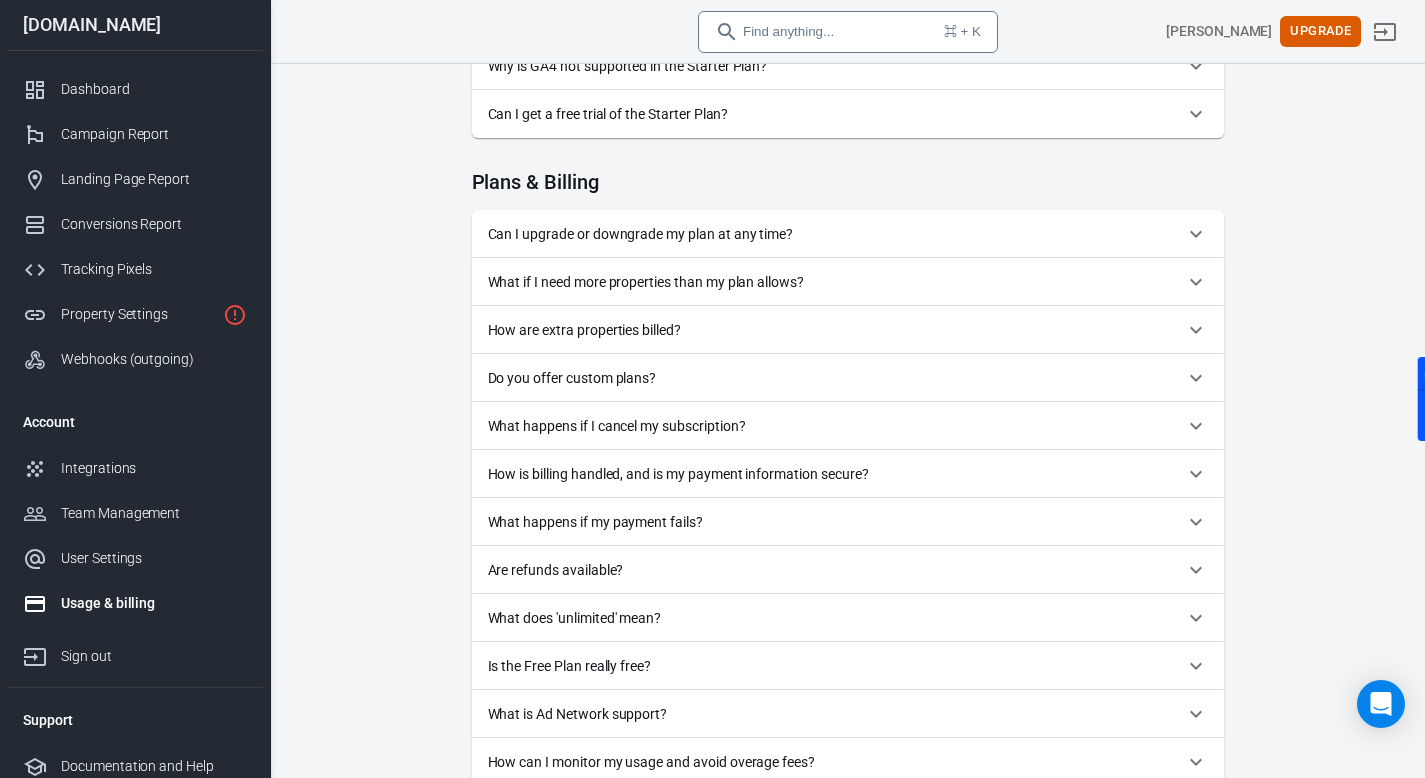 click on "Usage & billing" at bounding box center (135, 603) 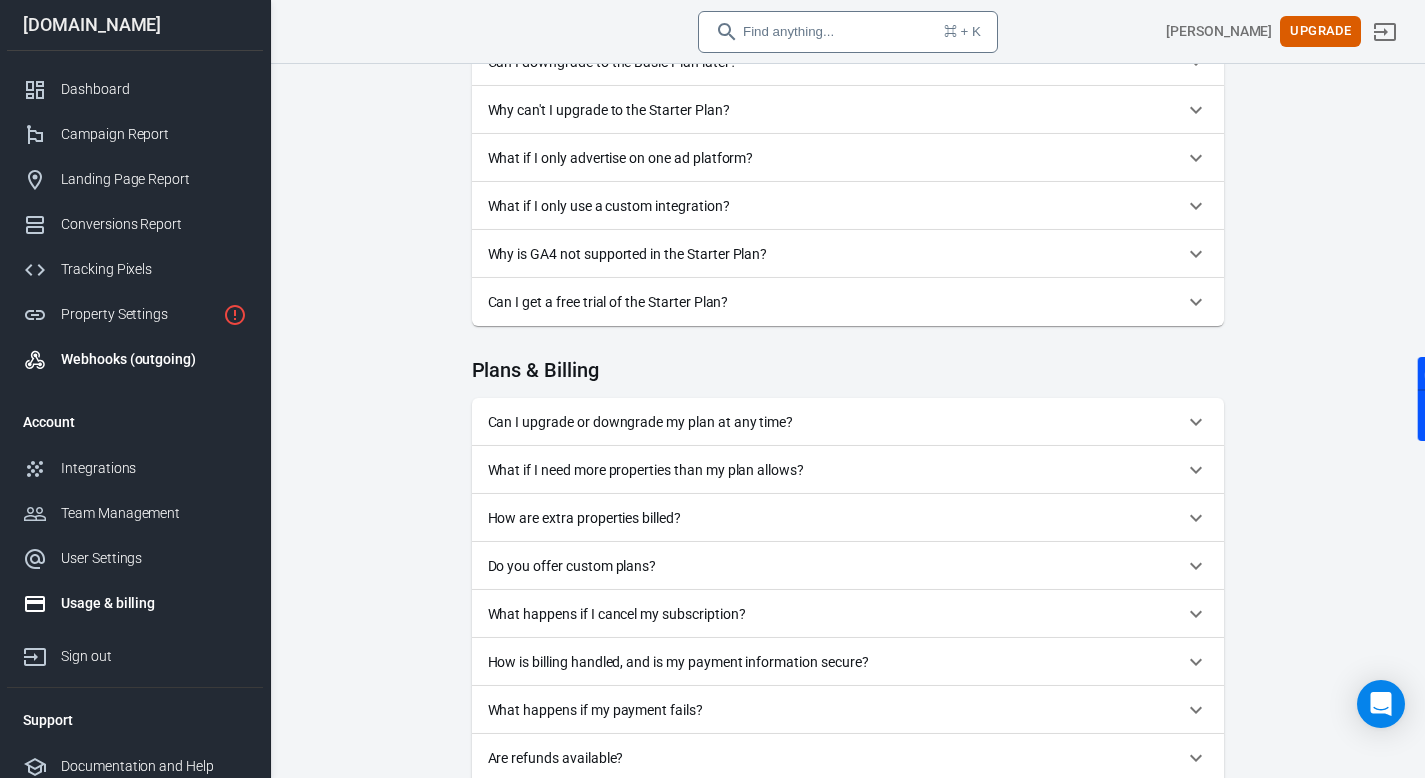 scroll, scrollTop: 1127, scrollLeft: 0, axis: vertical 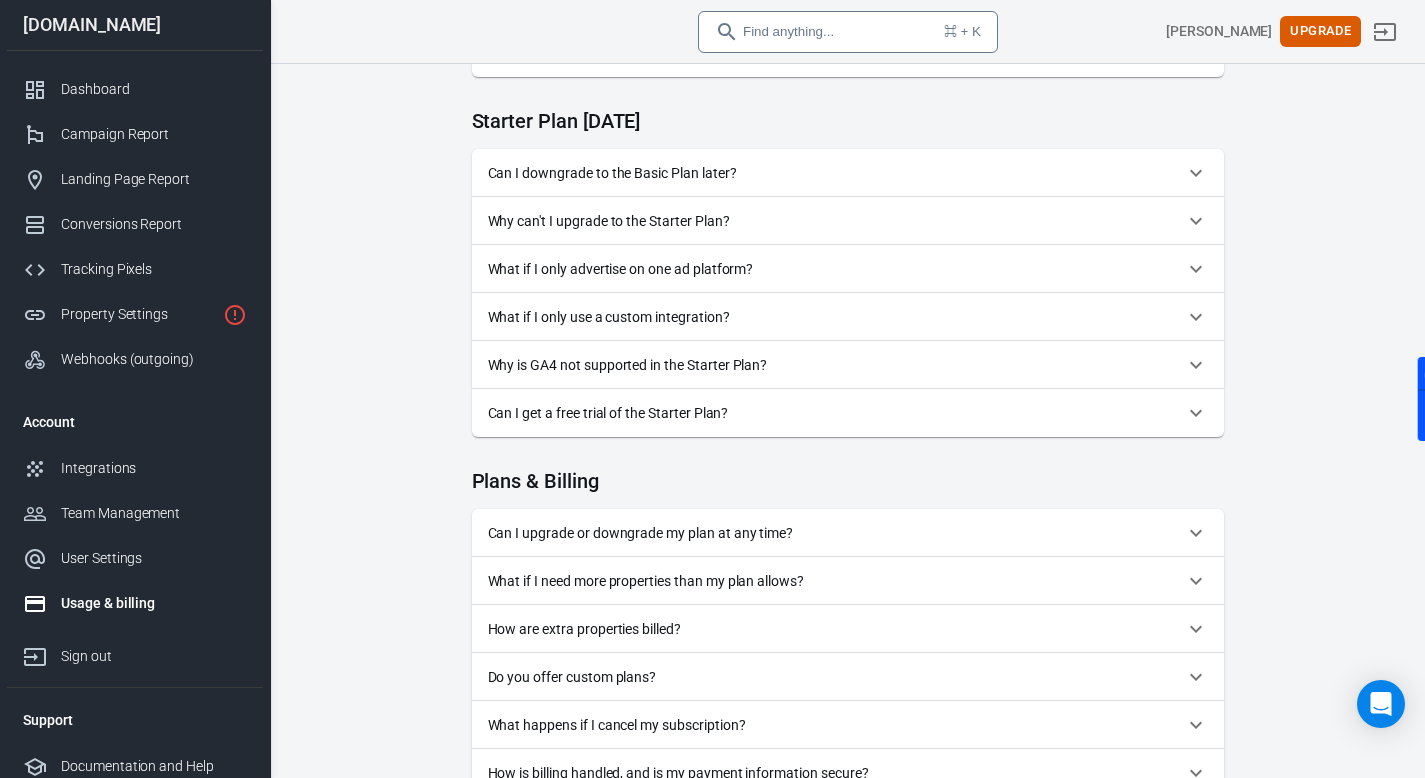 click 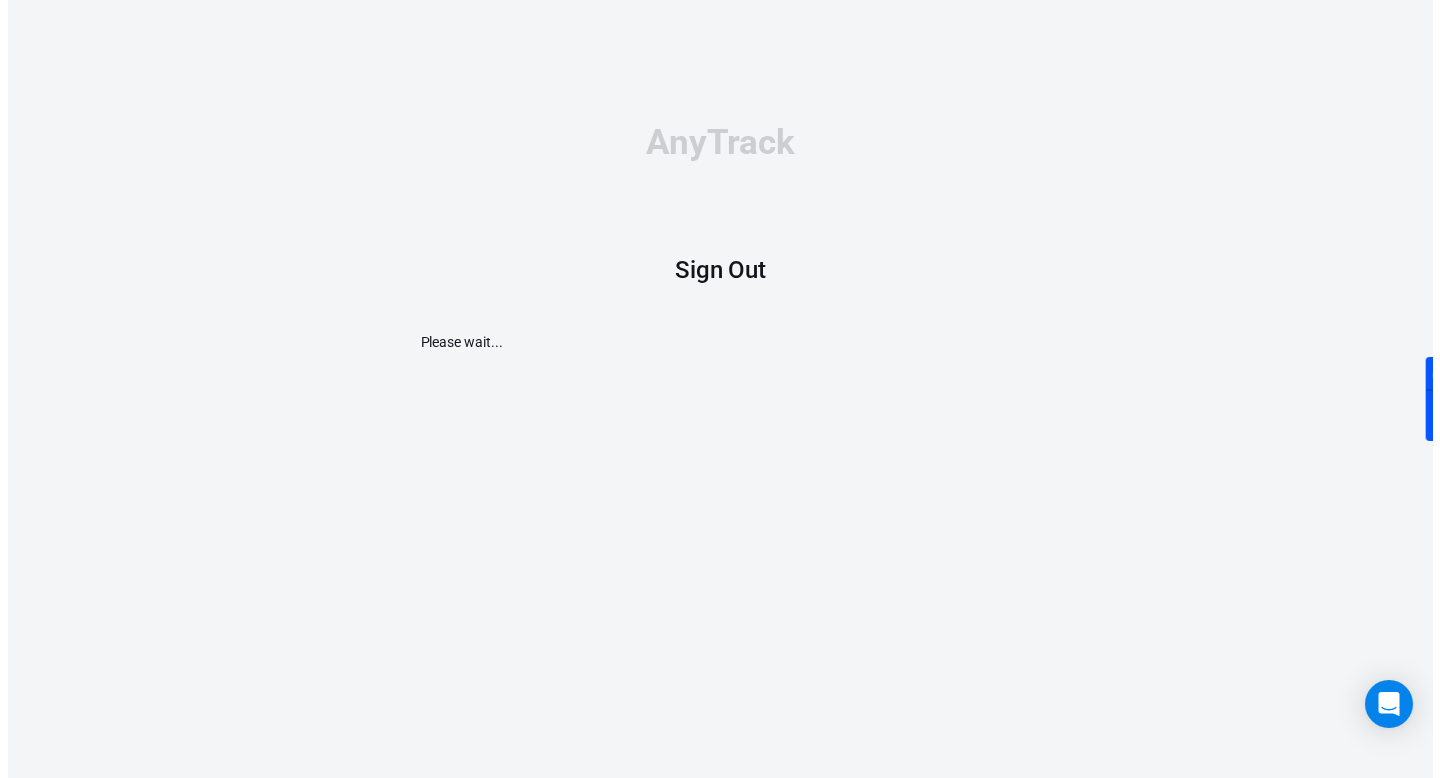 scroll, scrollTop: 0, scrollLeft: 0, axis: both 